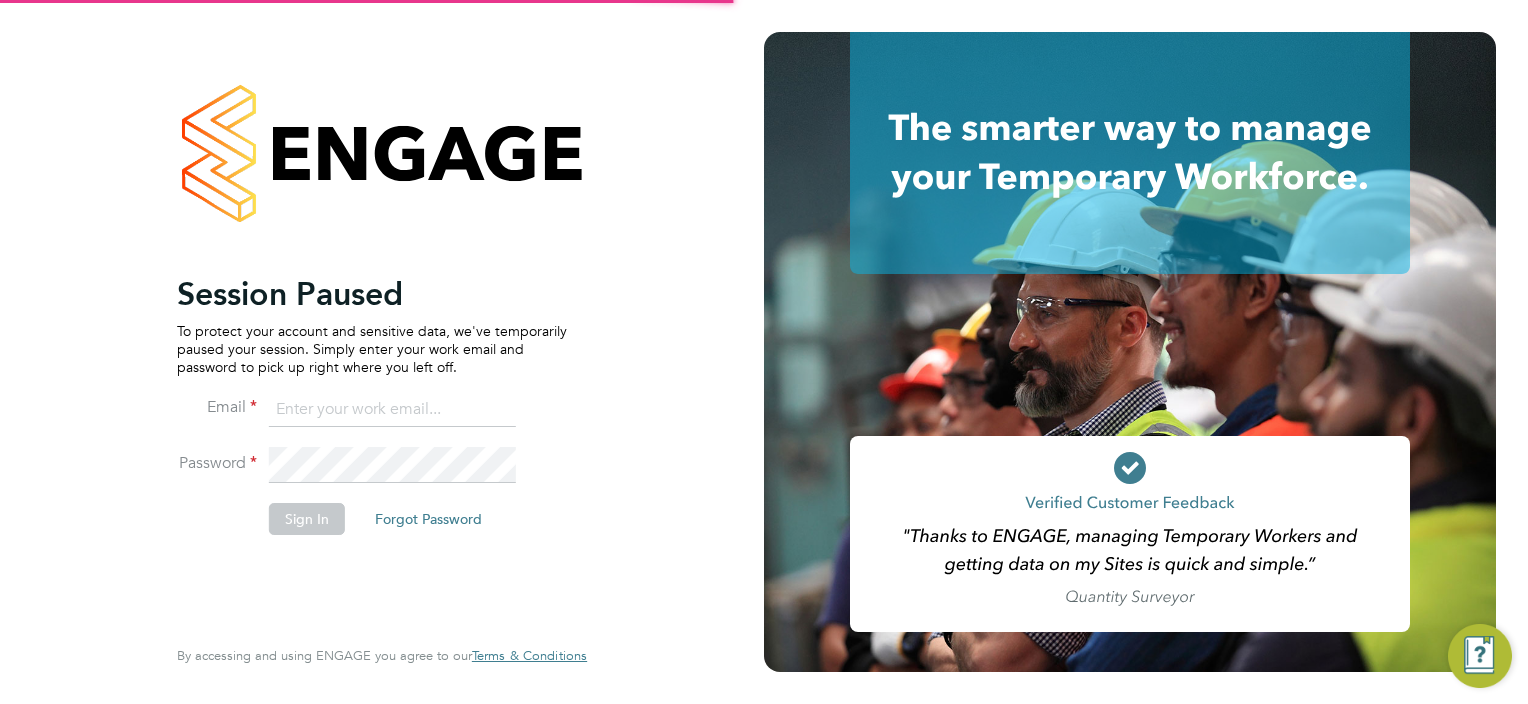 scroll, scrollTop: 0, scrollLeft: 0, axis: both 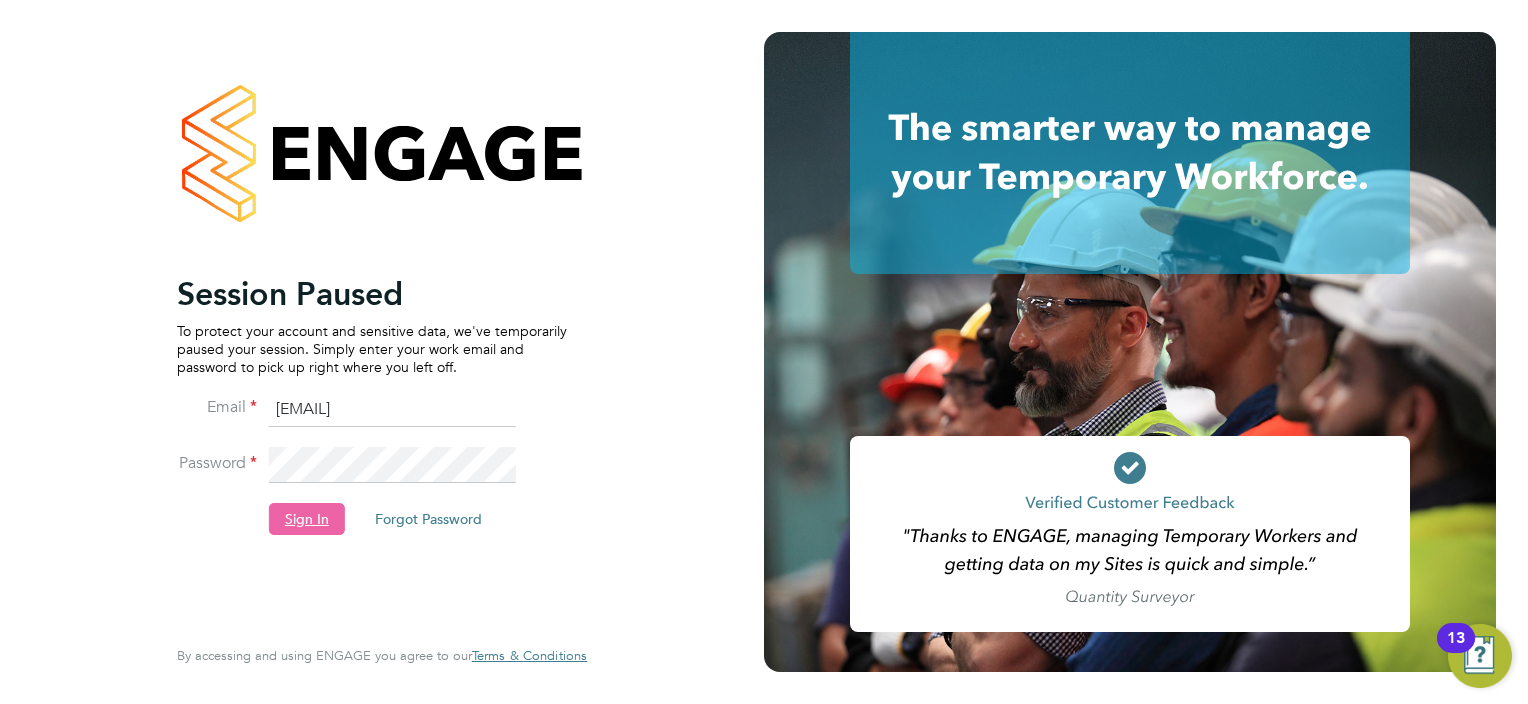 click on "Sign In" 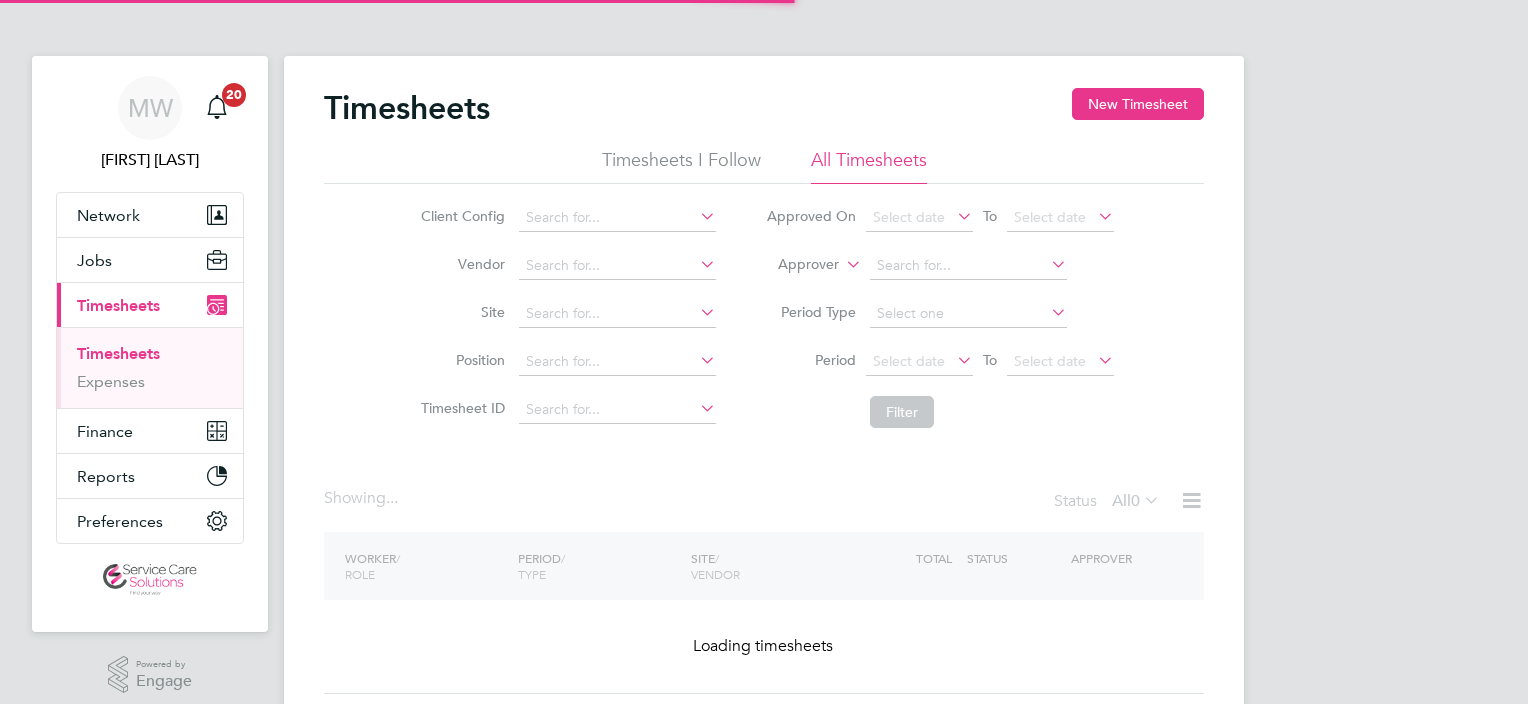 scroll, scrollTop: 0, scrollLeft: 0, axis: both 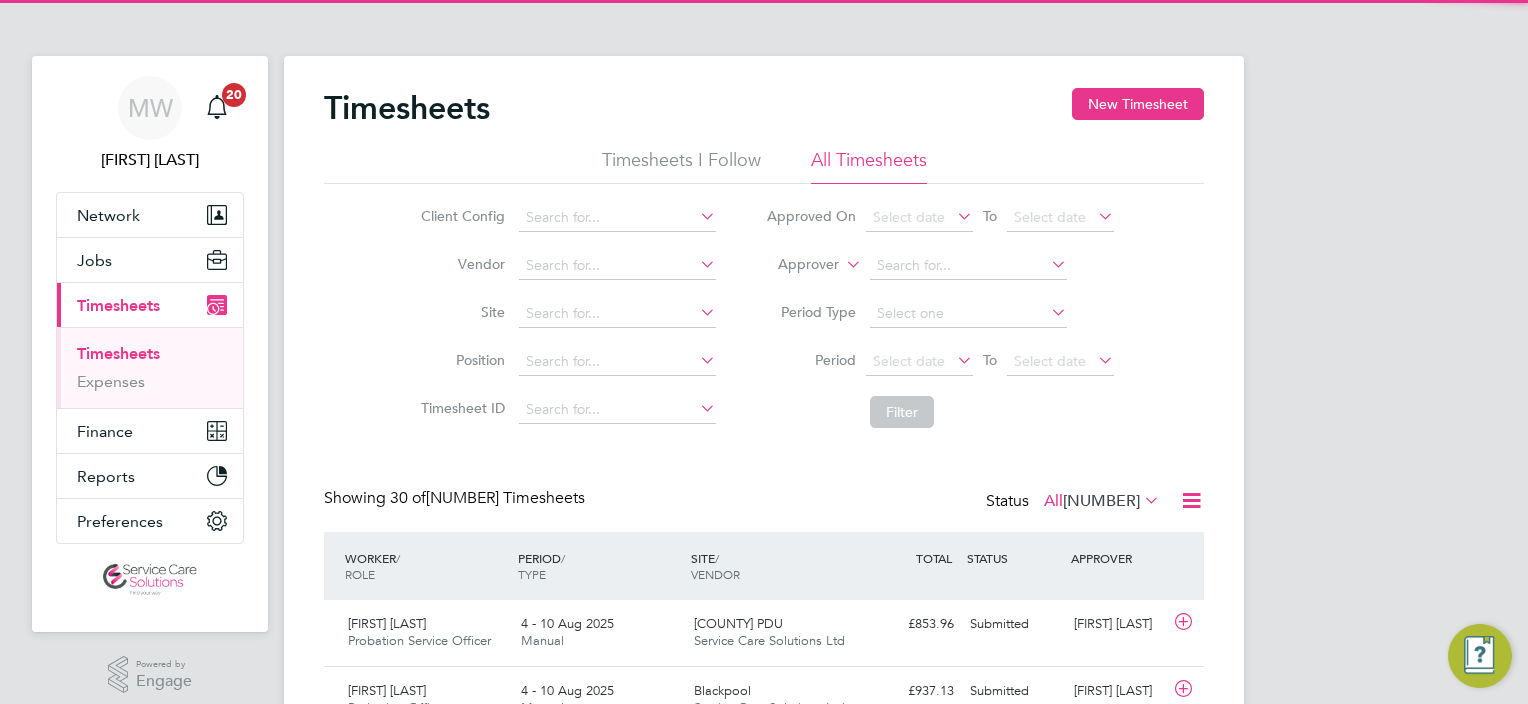 click on "Approver" 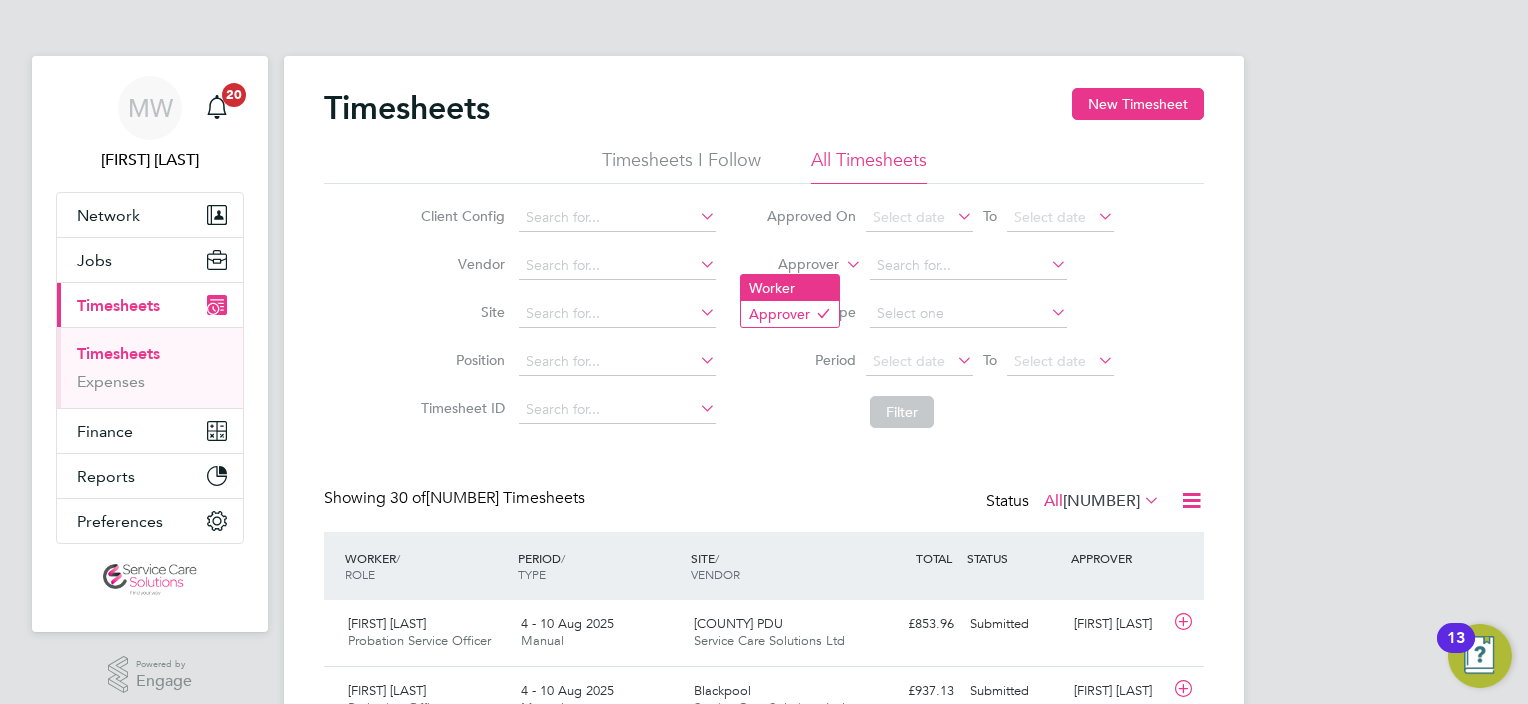 click on "Worker" 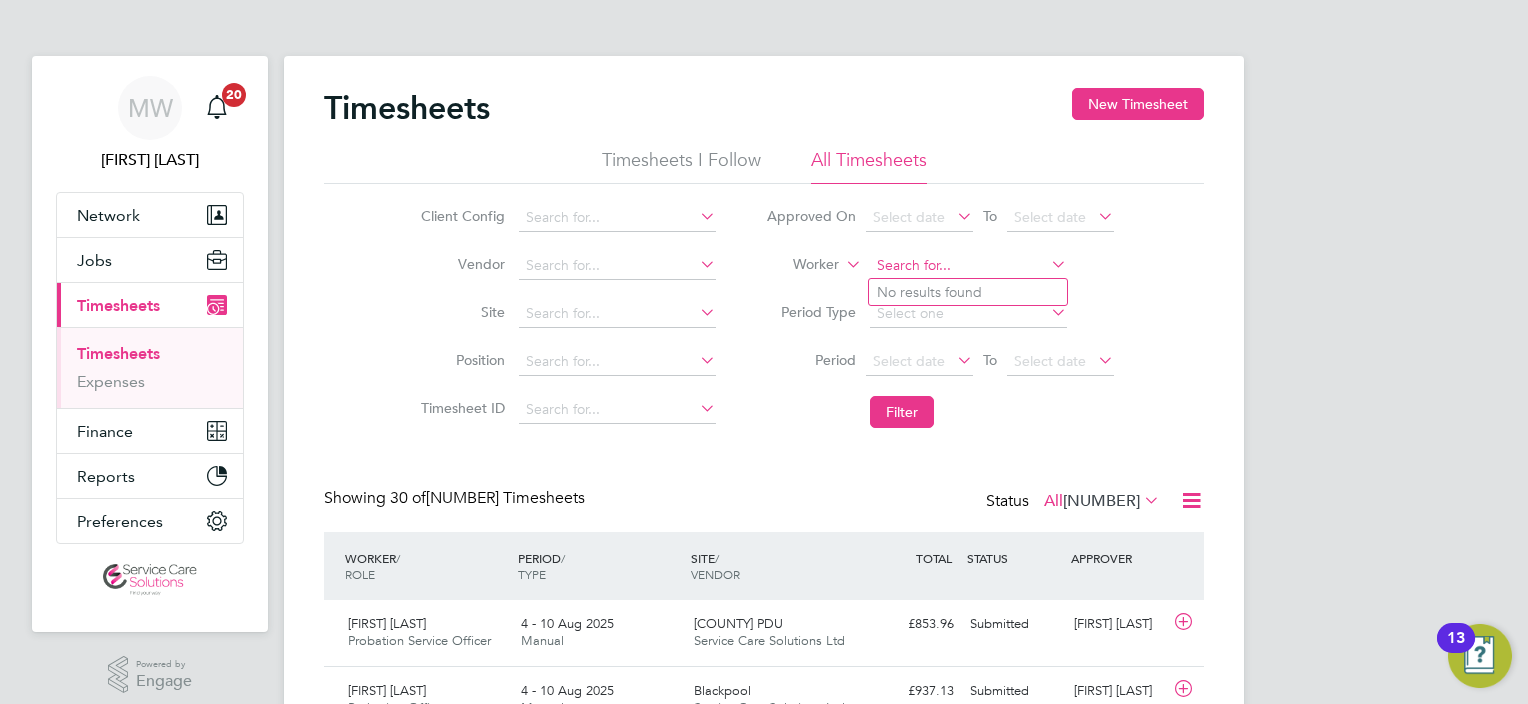 click 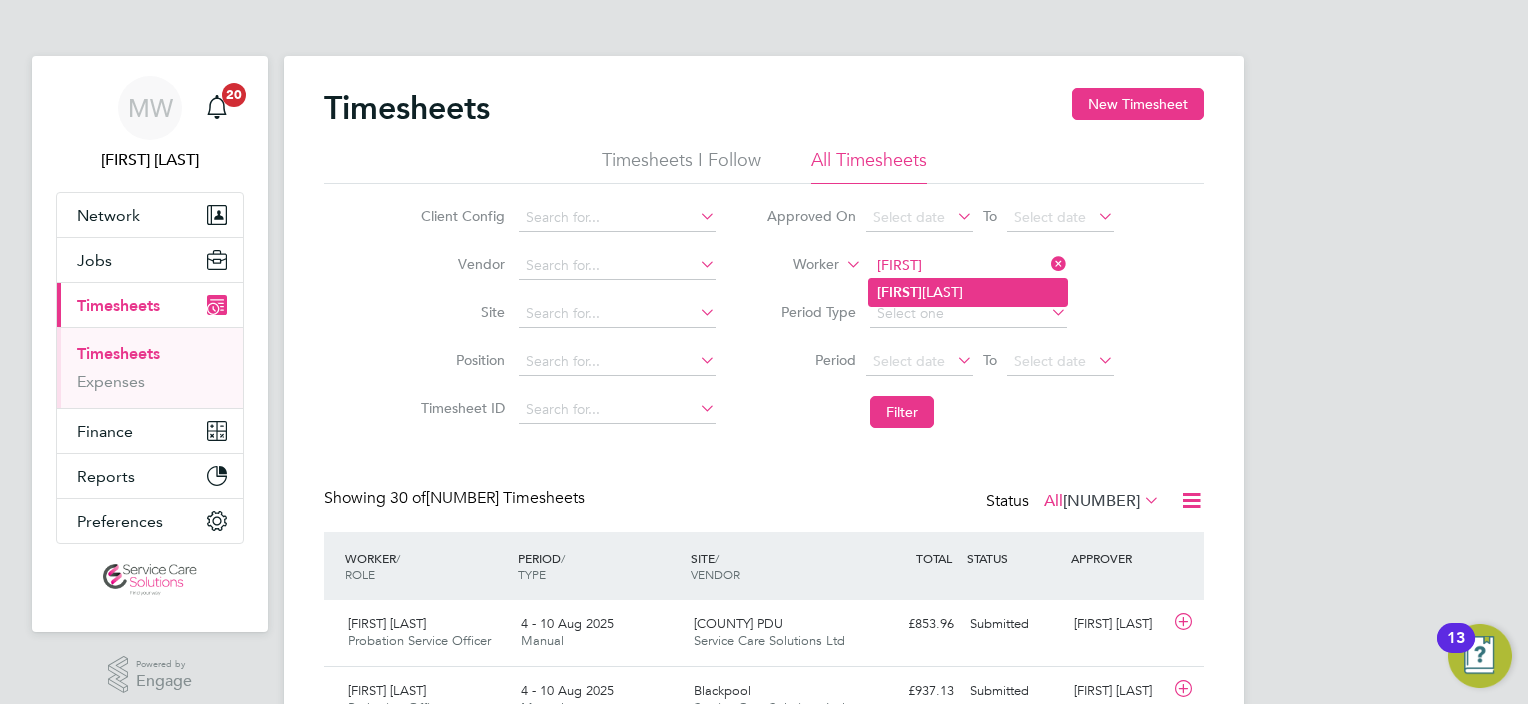 click on "Humayun  Choudhury" 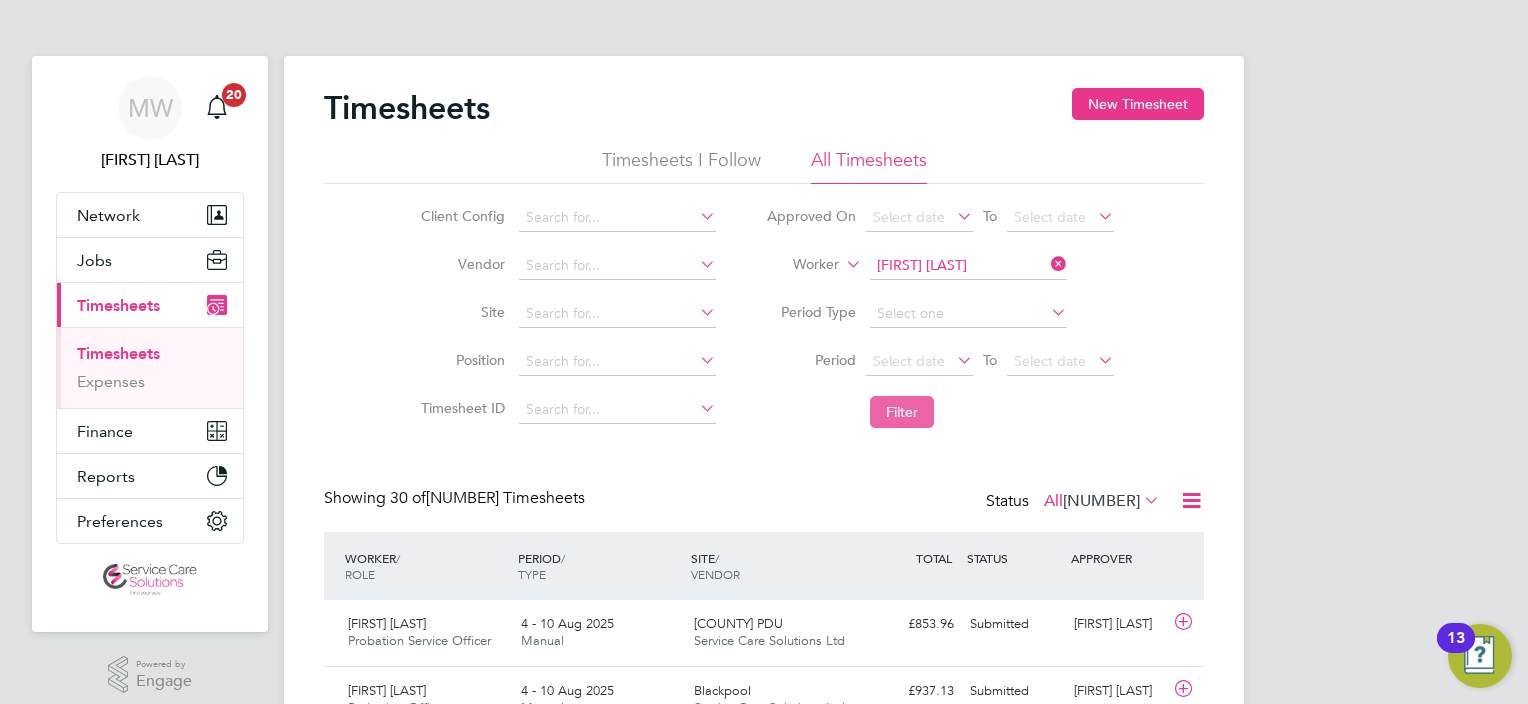 click on "Filter" 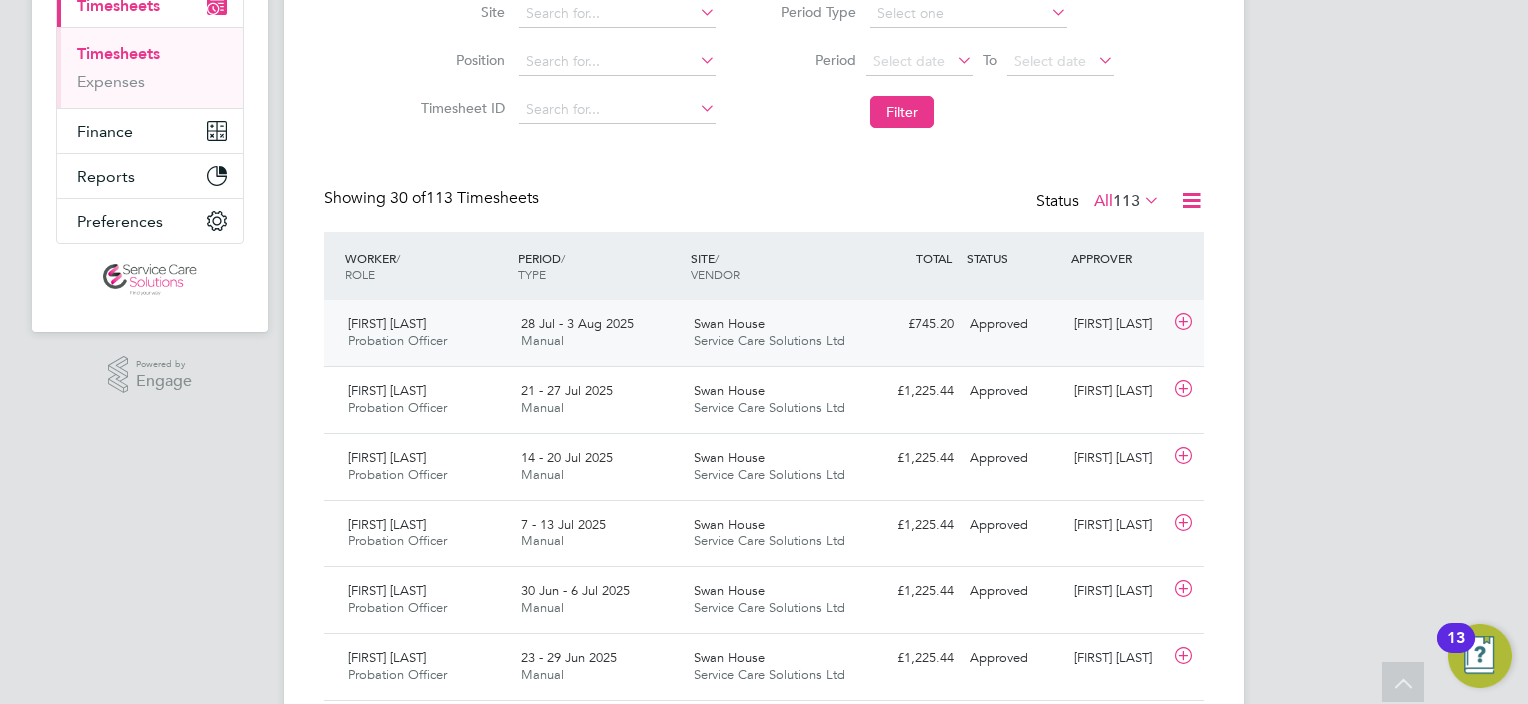 click on "28 Jul - 3 Aug 2025 Manual" 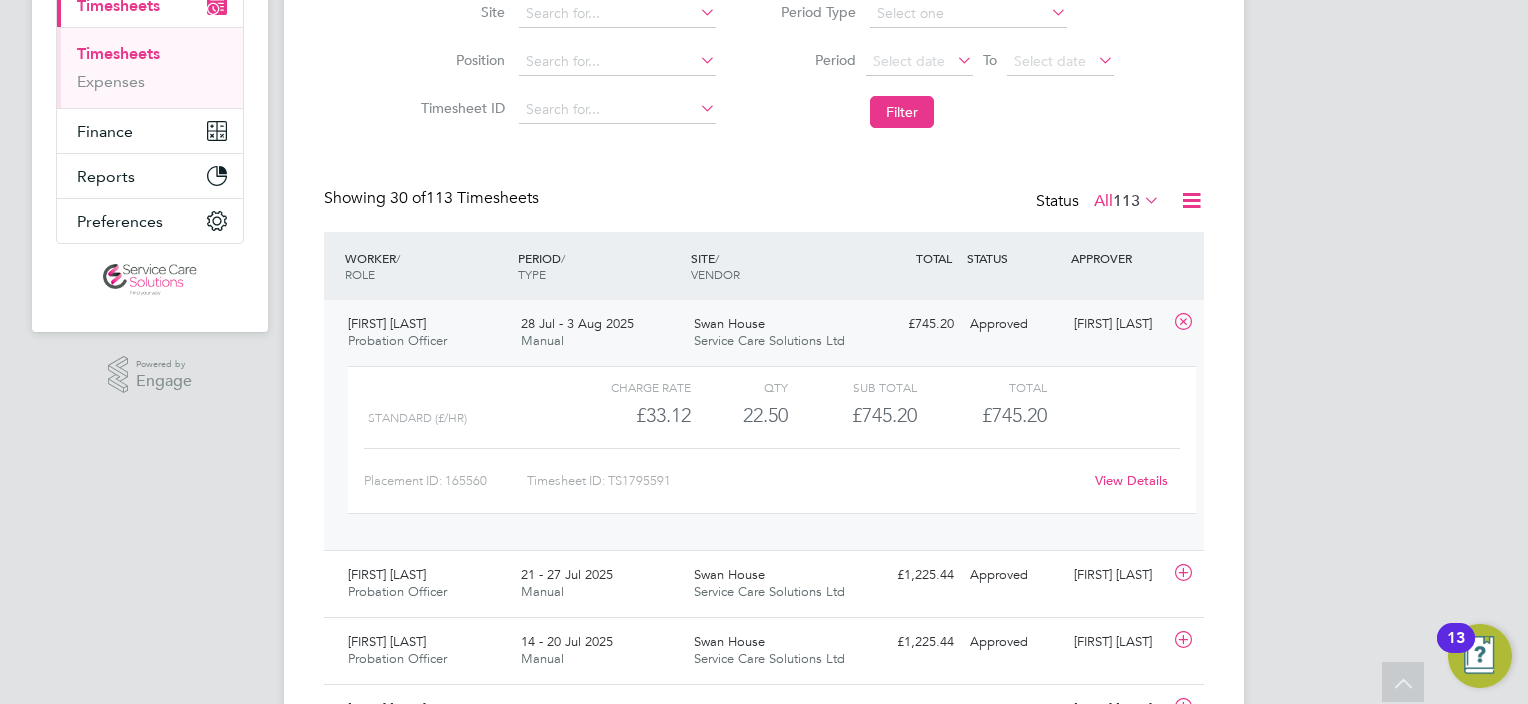 click on "View Details" 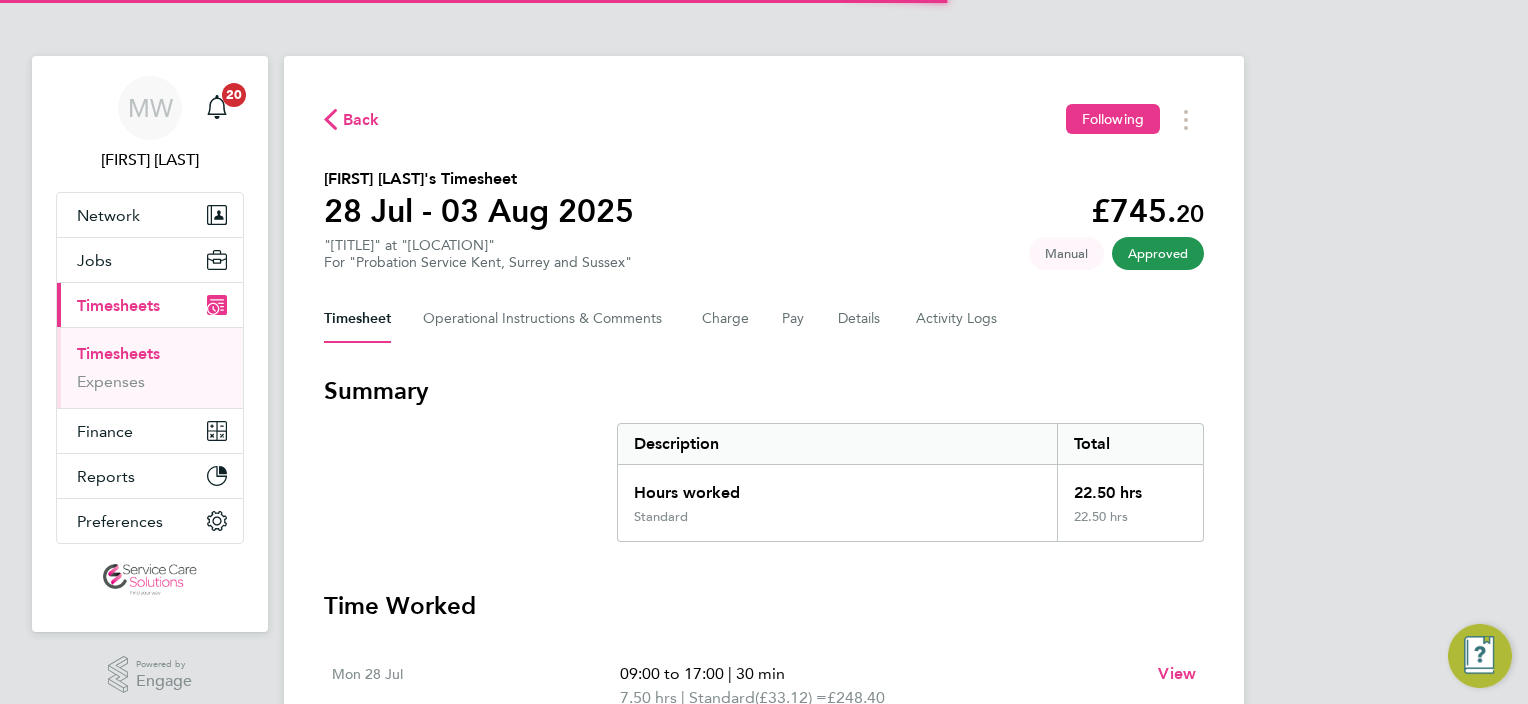 scroll, scrollTop: 0, scrollLeft: 0, axis: both 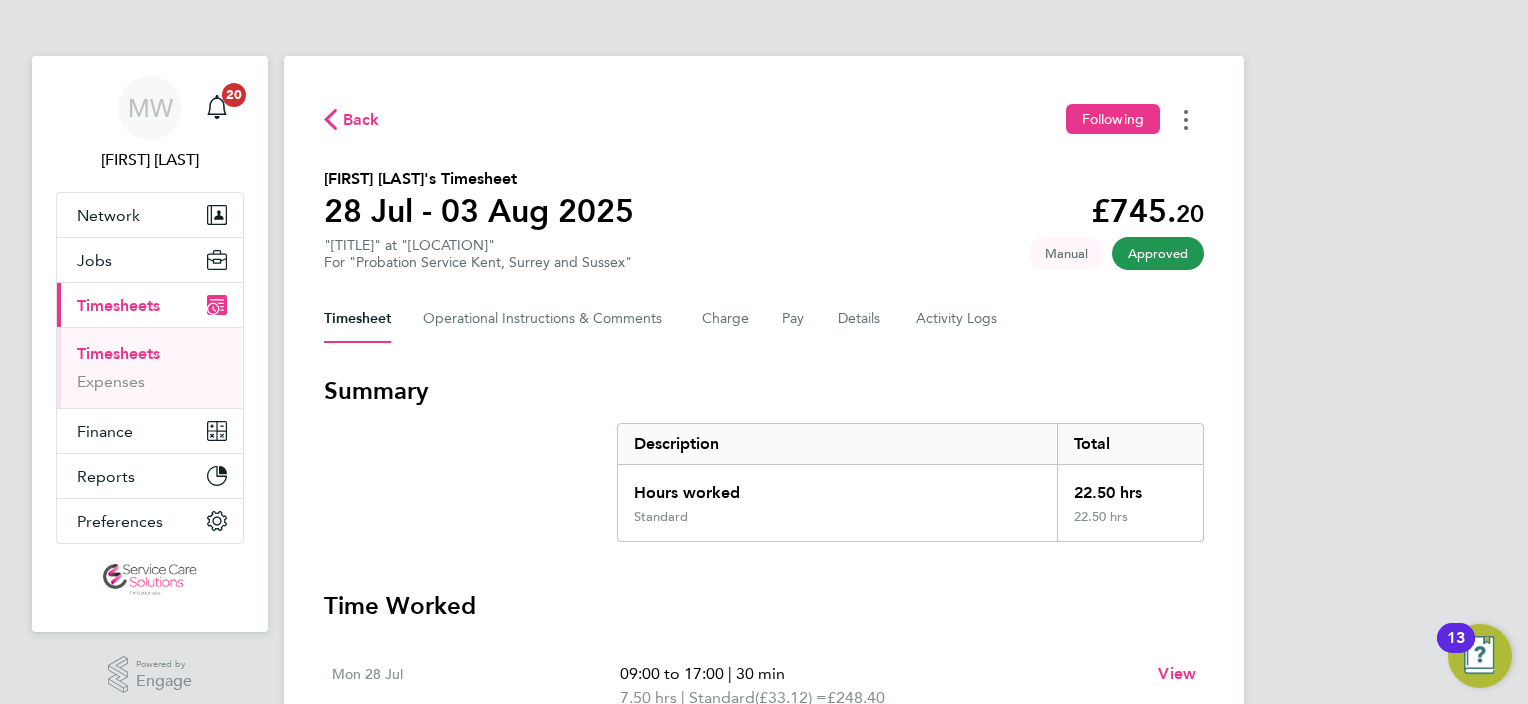click at bounding box center [1186, 119] 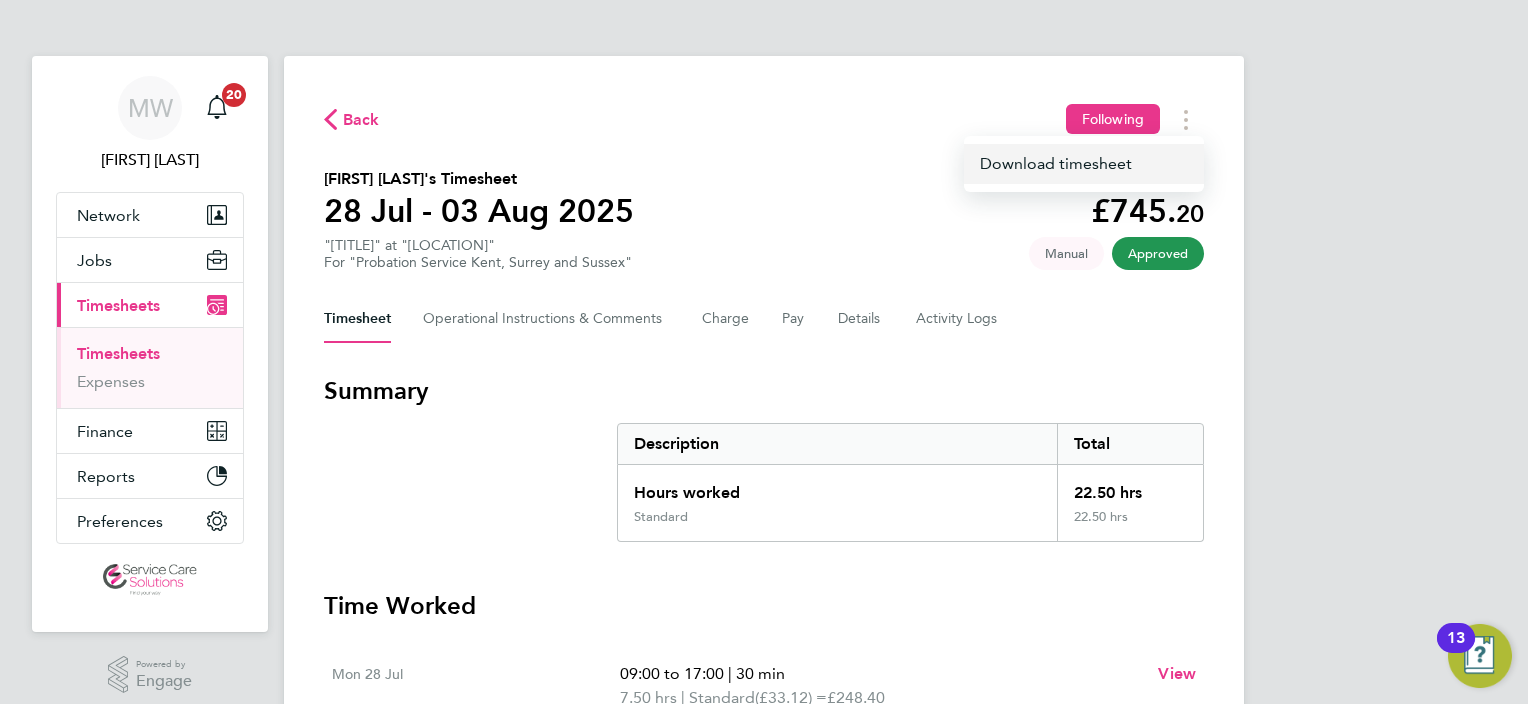 click on "Download timesheet" 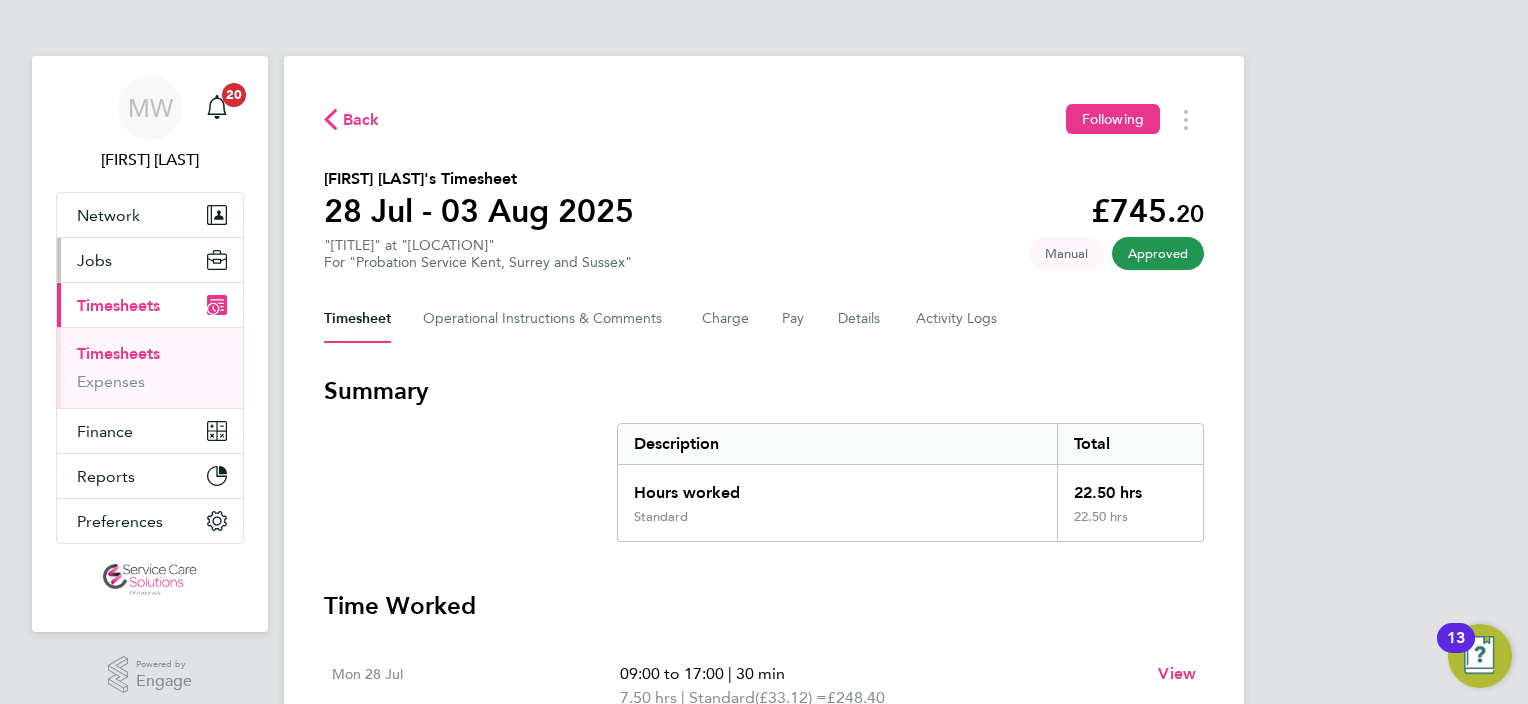 click on "Jobs" at bounding box center [150, 260] 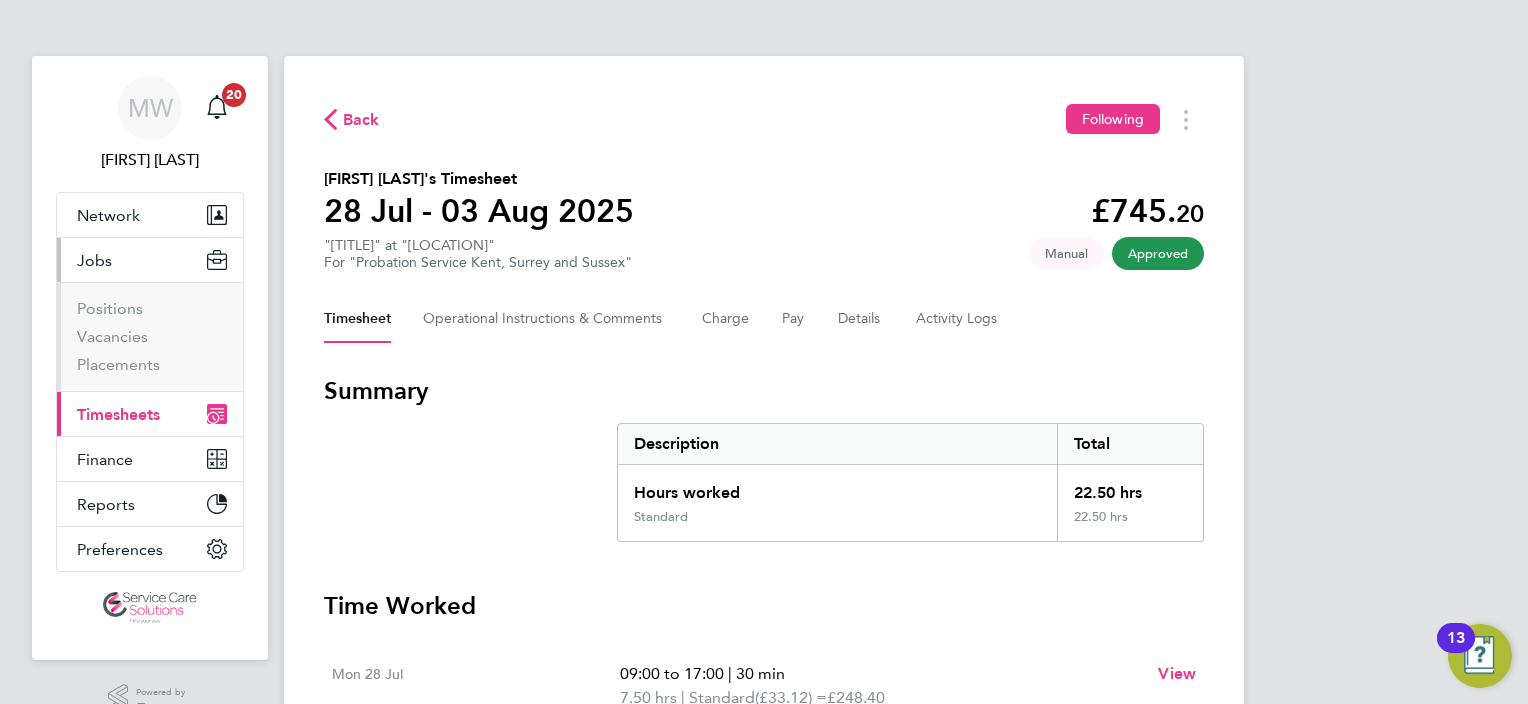 click on "Positions   Vacancies   Placements" at bounding box center [150, 336] 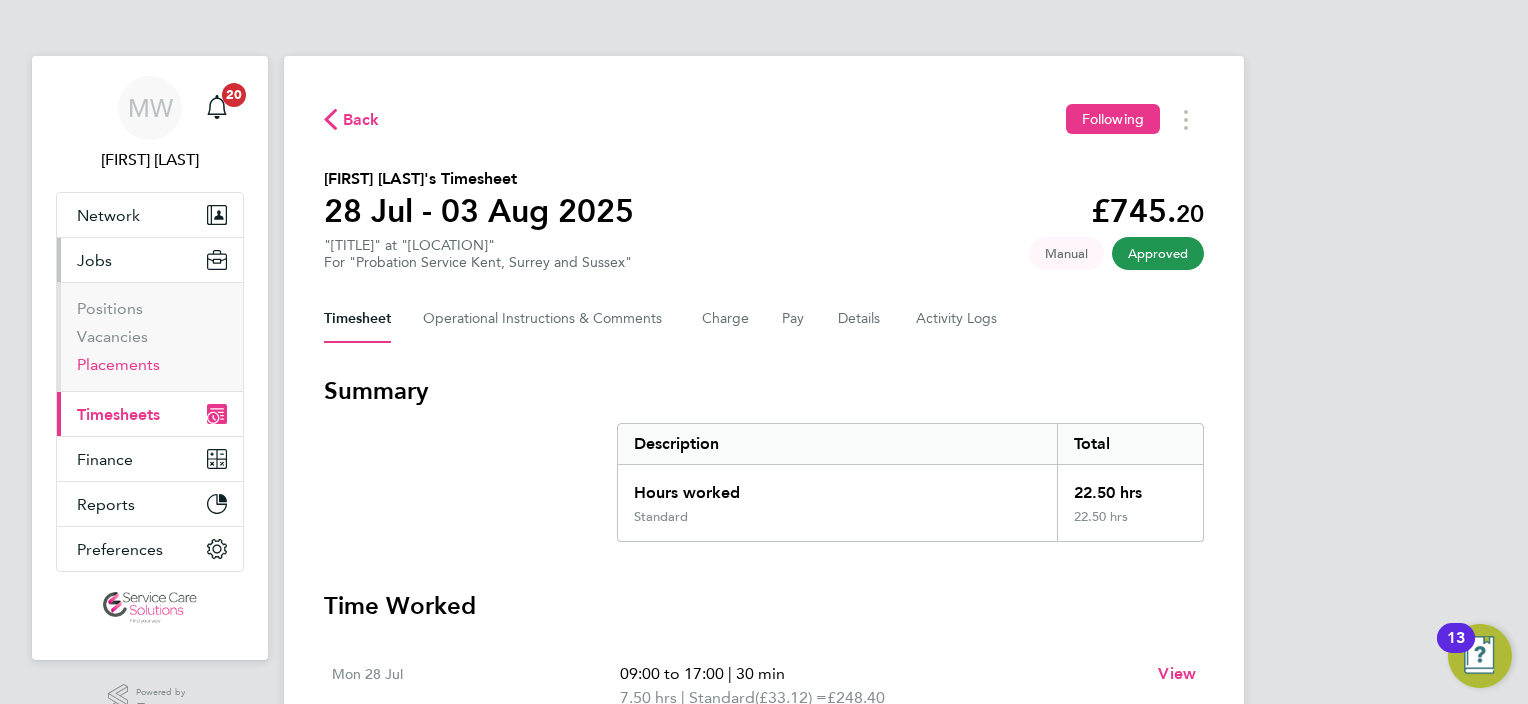 click on "Placements" at bounding box center (118, 364) 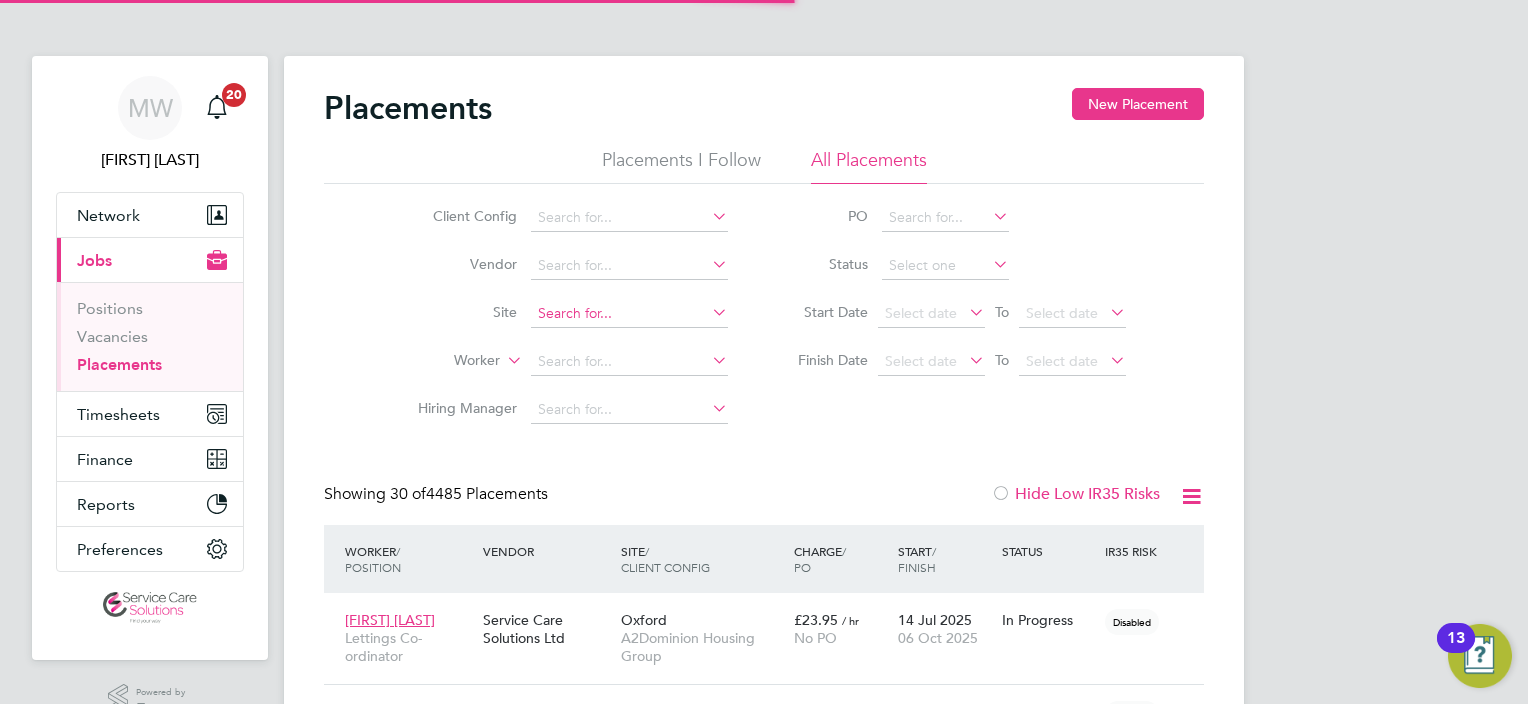 scroll, scrollTop: 10, scrollLeft: 9, axis: both 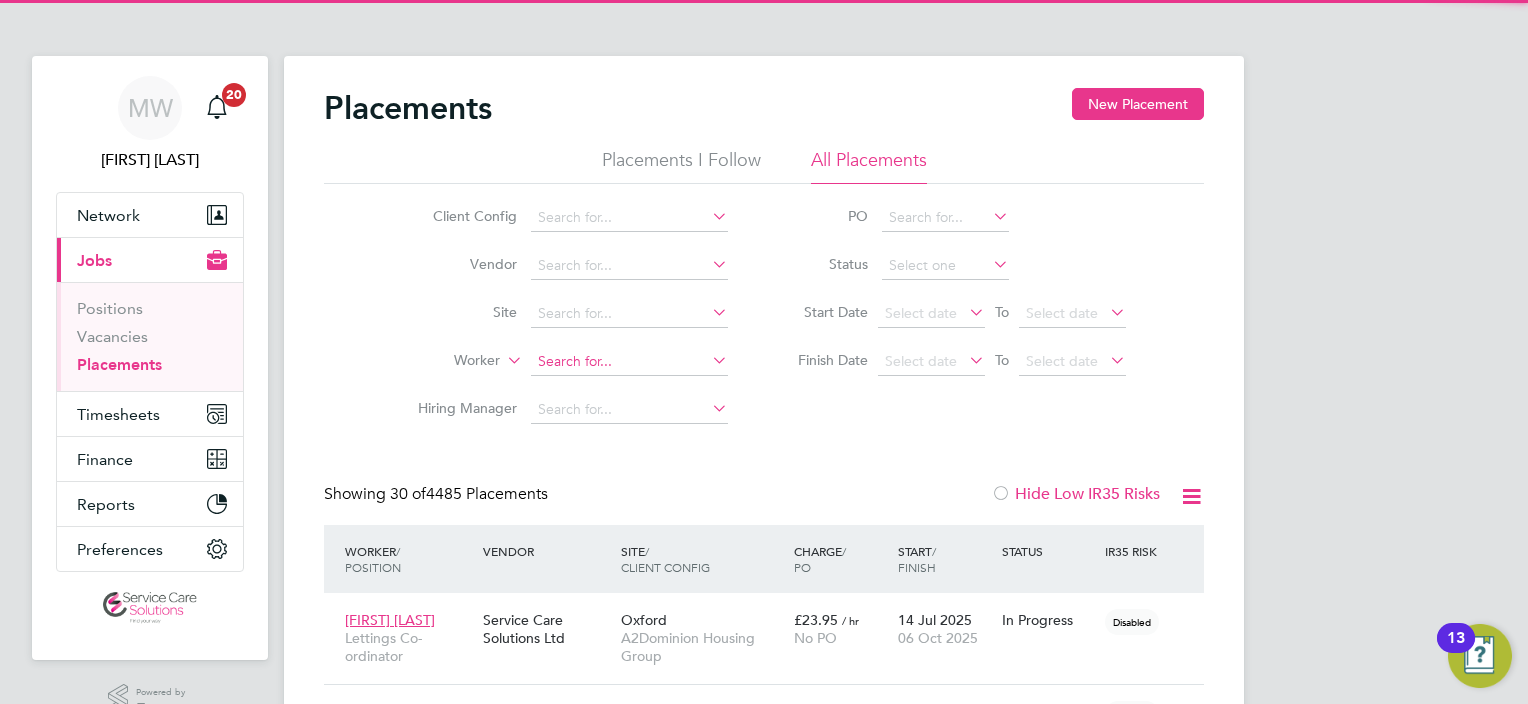click 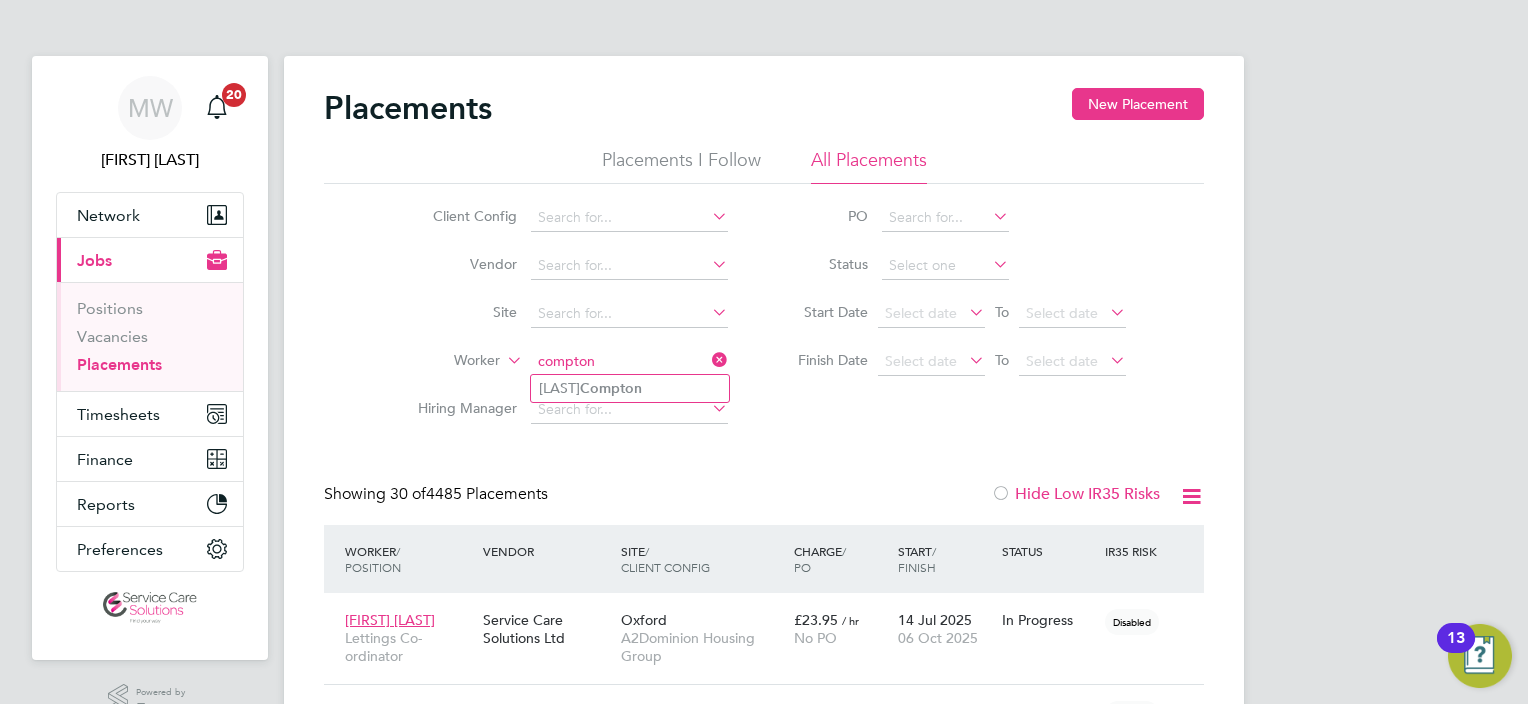 type on "compton" 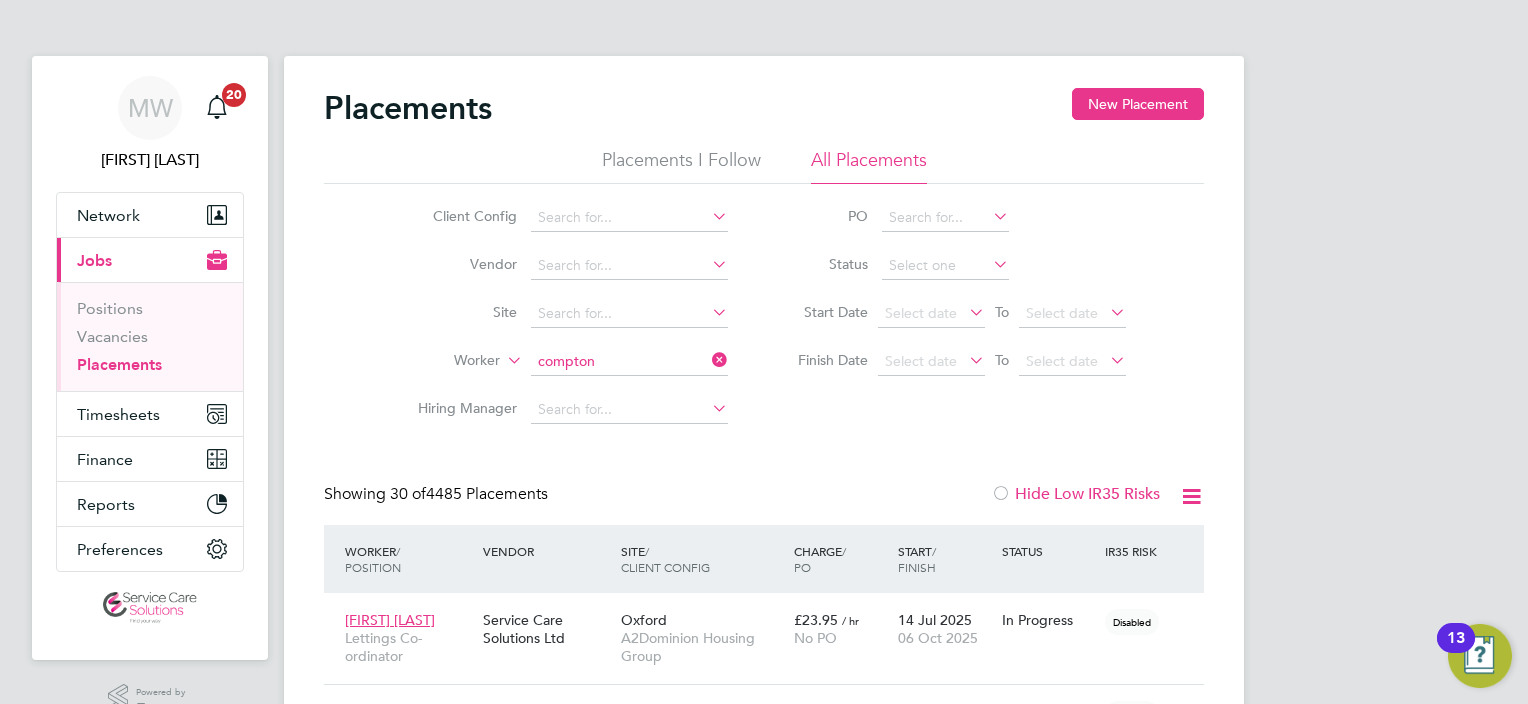 click 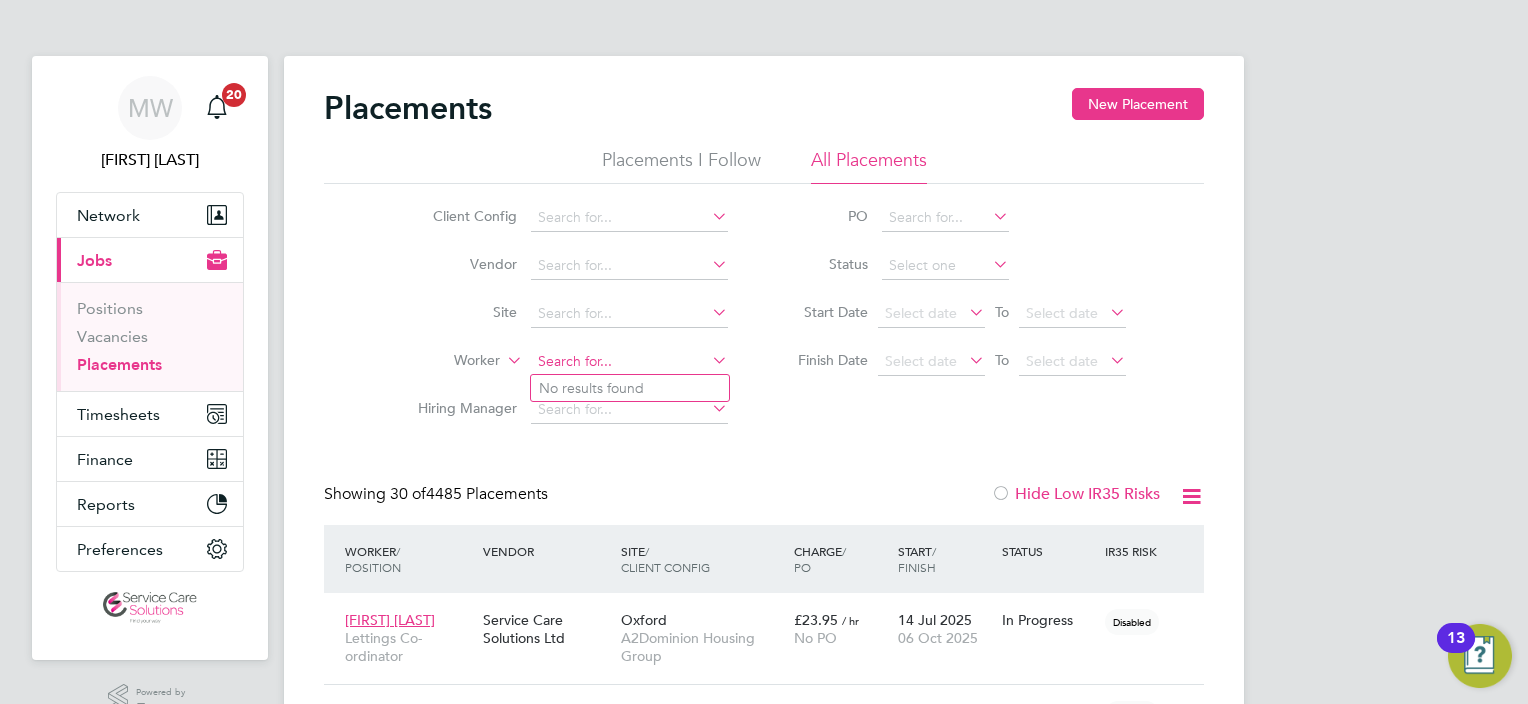 click 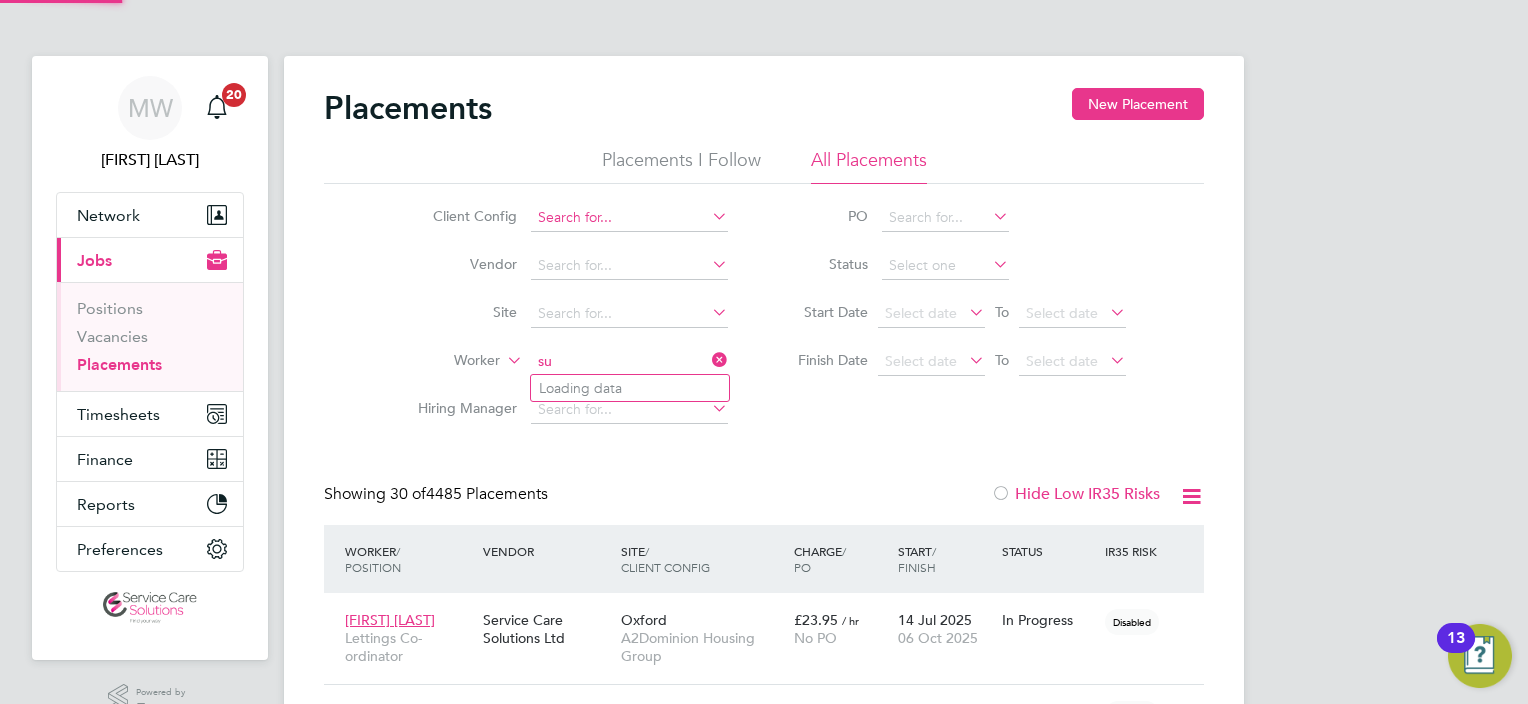 type on "s" 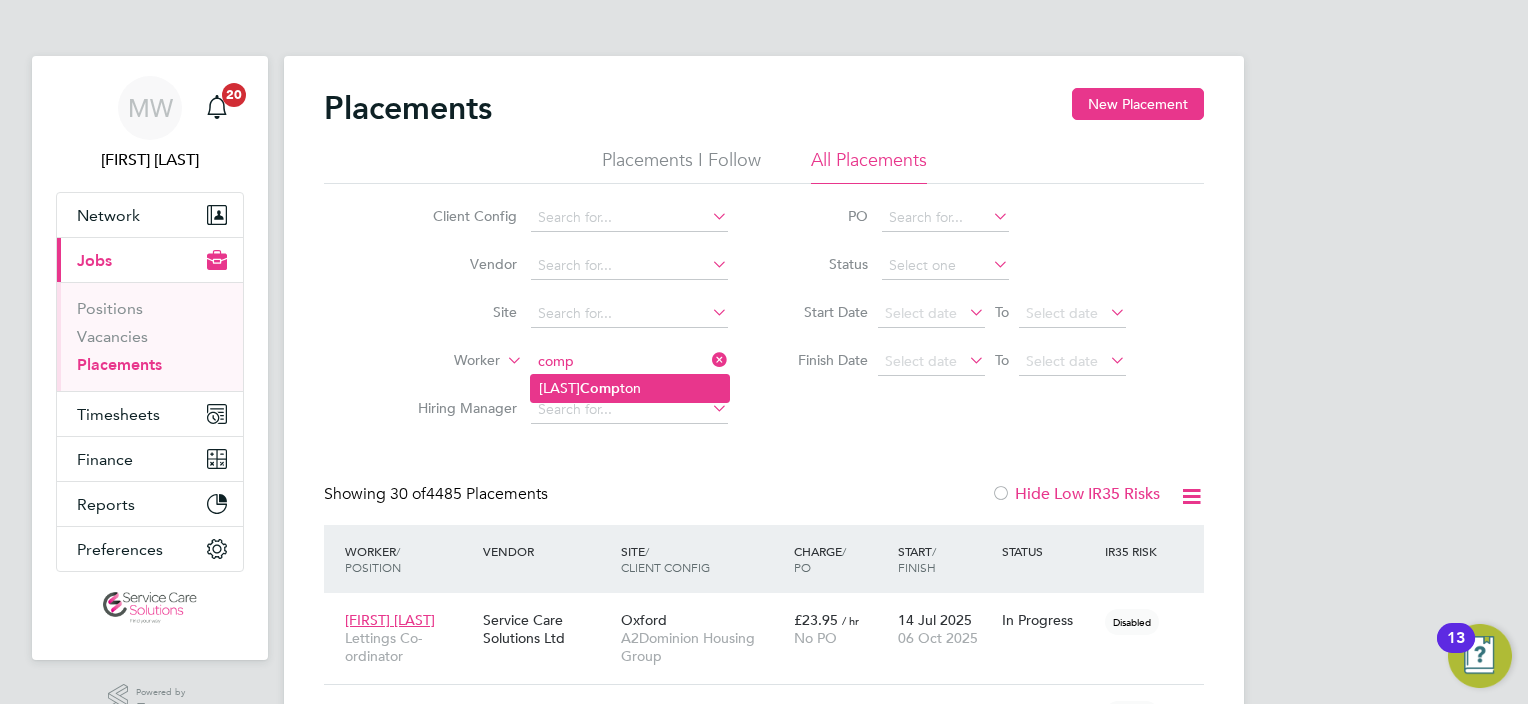 click on "[FIRST]  [LAST]" 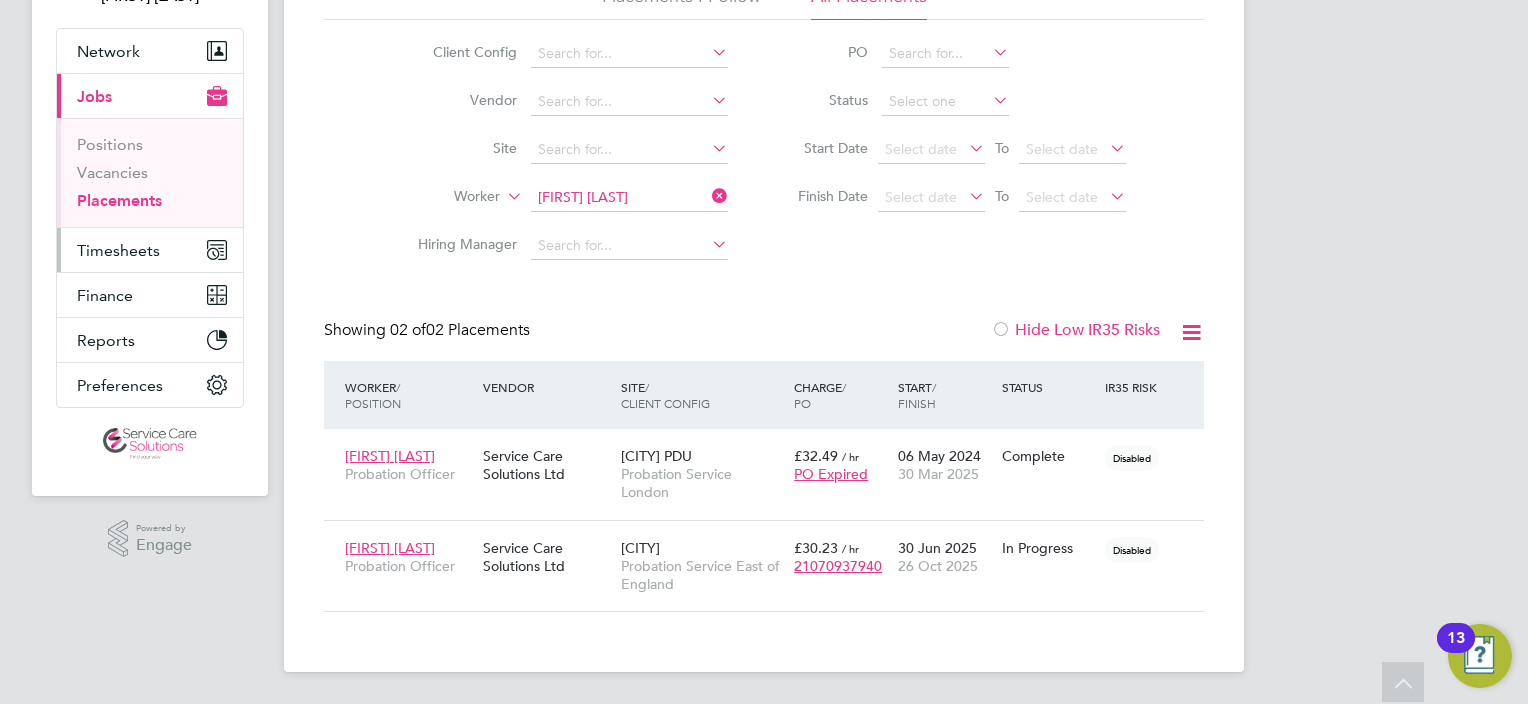 click on "Timesheets" at bounding box center [150, 250] 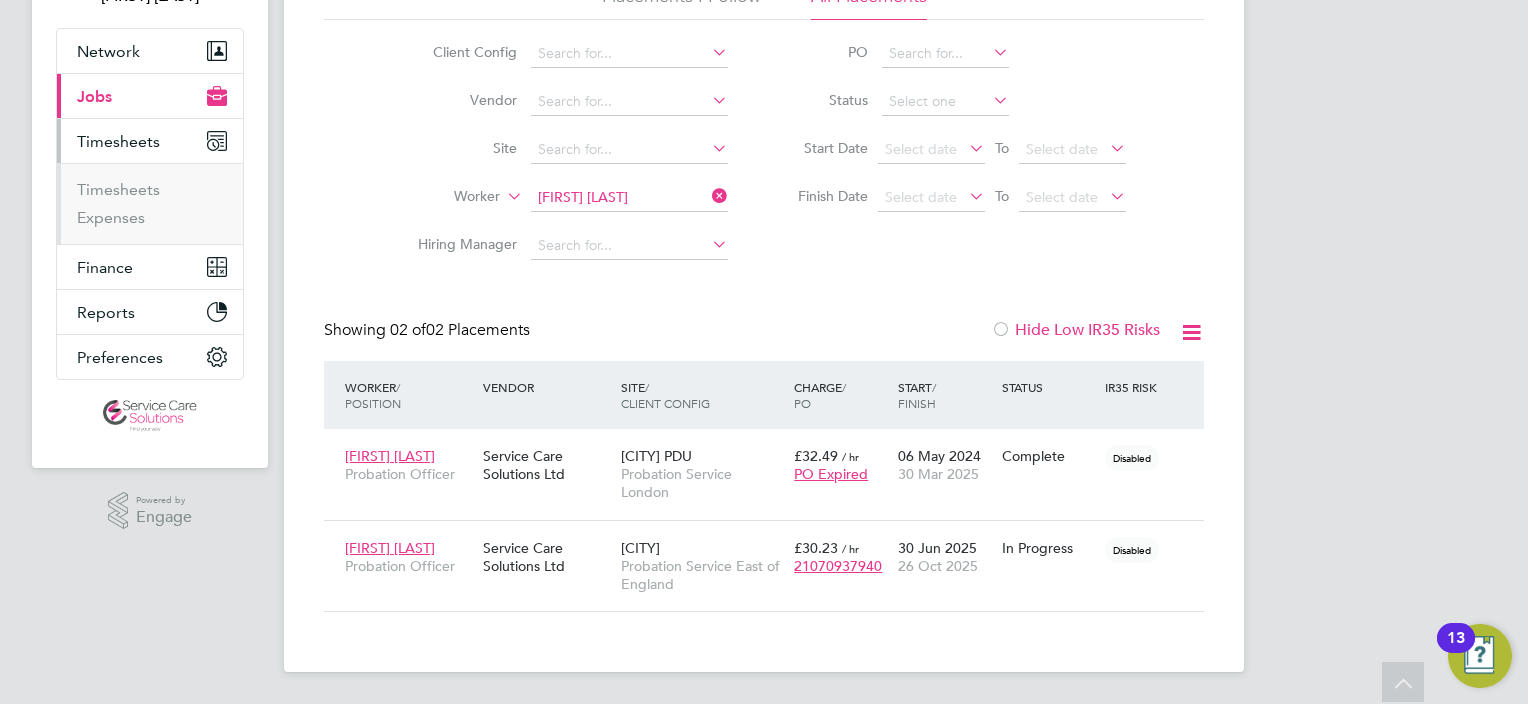 click on "Timesheets" at bounding box center [152, 194] 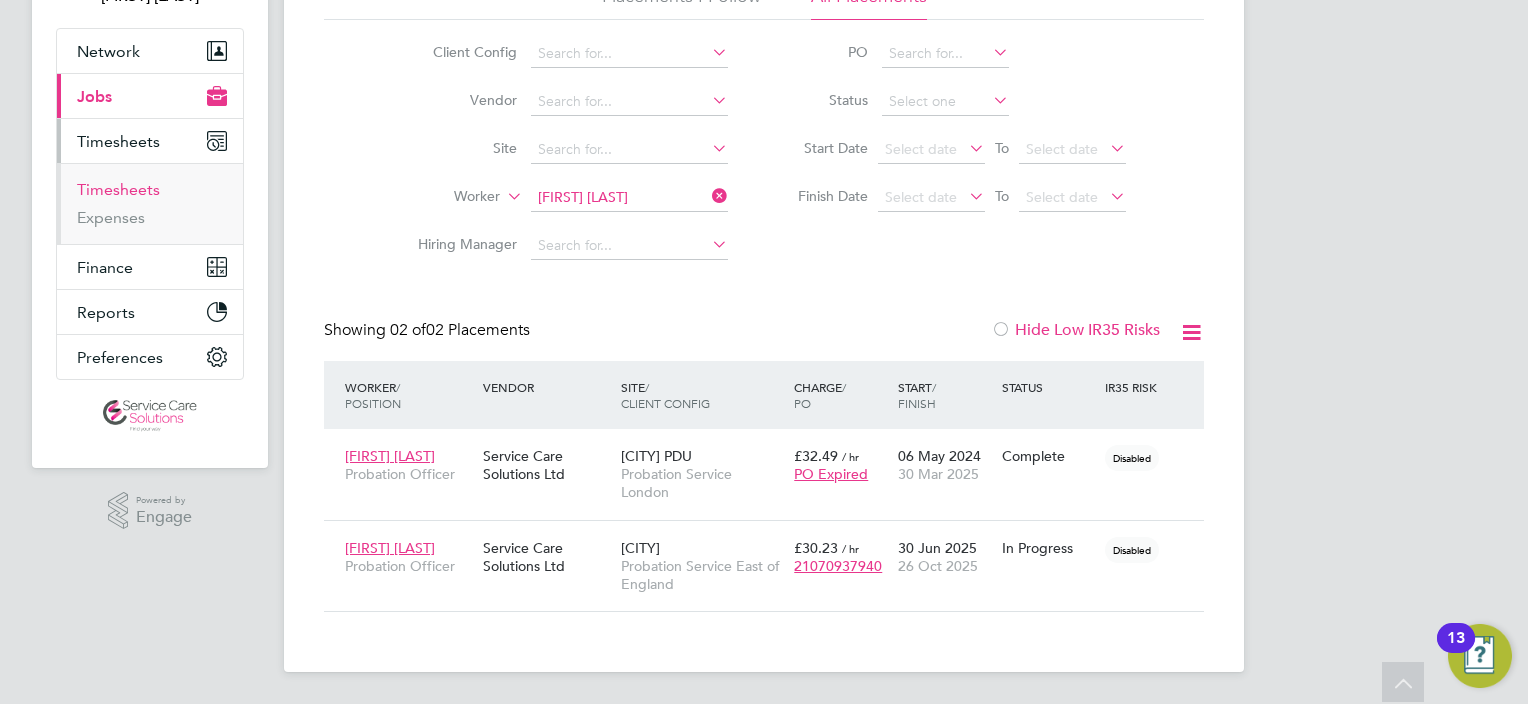 click on "Timesheets" at bounding box center (118, 189) 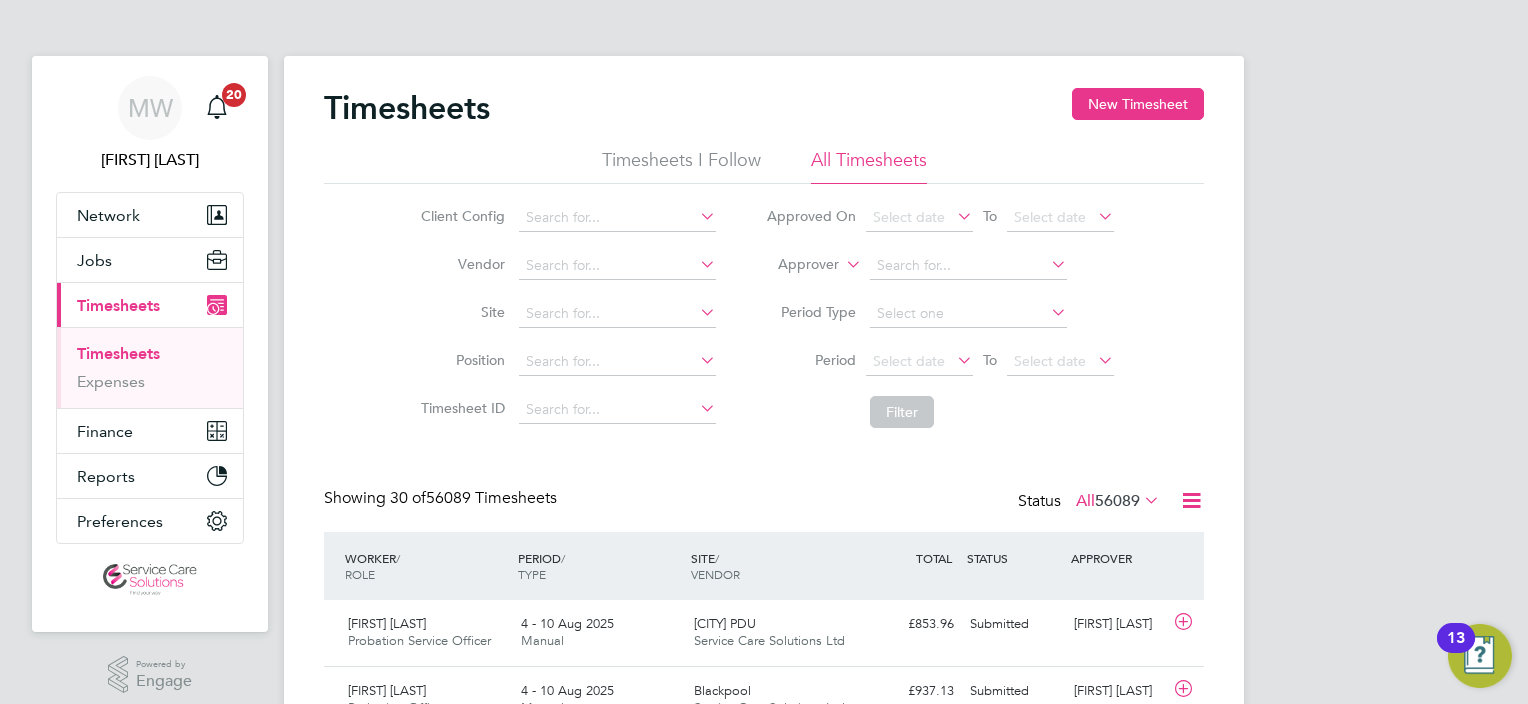 click on "Timesheets New Timesheet Timesheets I Follow All Timesheets Client Config   Vendor   Site   Position   Timesheet ID   Approved On
Select date
To
Select date
Approver     Period Type   Period
Select date
To
Select date
Filter Showing   30 of  56089 Timesheets Status  All  56089  WORKER  / ROLE WORKER  / PERIOD PERIOD  / TYPE SITE  / VENDOR TOTAL   TOTAL  / STATUS STATUS APPROVER [FIRST] [LAST] Probation Service Officer   4 - 10 Aug 2025 4 - 10 Aug 2025 Manual [STATE] PDU Service Care Solutions Ltd £853.96 Submitted Submitted [FIRST] [LAST] [FIRST] [LAST] Probation Officer   4 - 10 Aug 2025 4 - 10 Aug 2025 Manual [CITY] Service Care Solutions Ltd £937.13 Submitted Submitted [FIRST] [LAST] [FIRST] [LAST] Probation Service Officer   4 - 10 Aug 2025 4 - 10 Aug 2025 Manual [CITY] Service Care Solutions Ltd £611.62 Submitted Submitted [FIRST] [LAST] [FIRST] [LAST] Senior Probation Officer   4 - 10 Aug 2025 4 - 10 Aug 2025 Manual [CITY]" 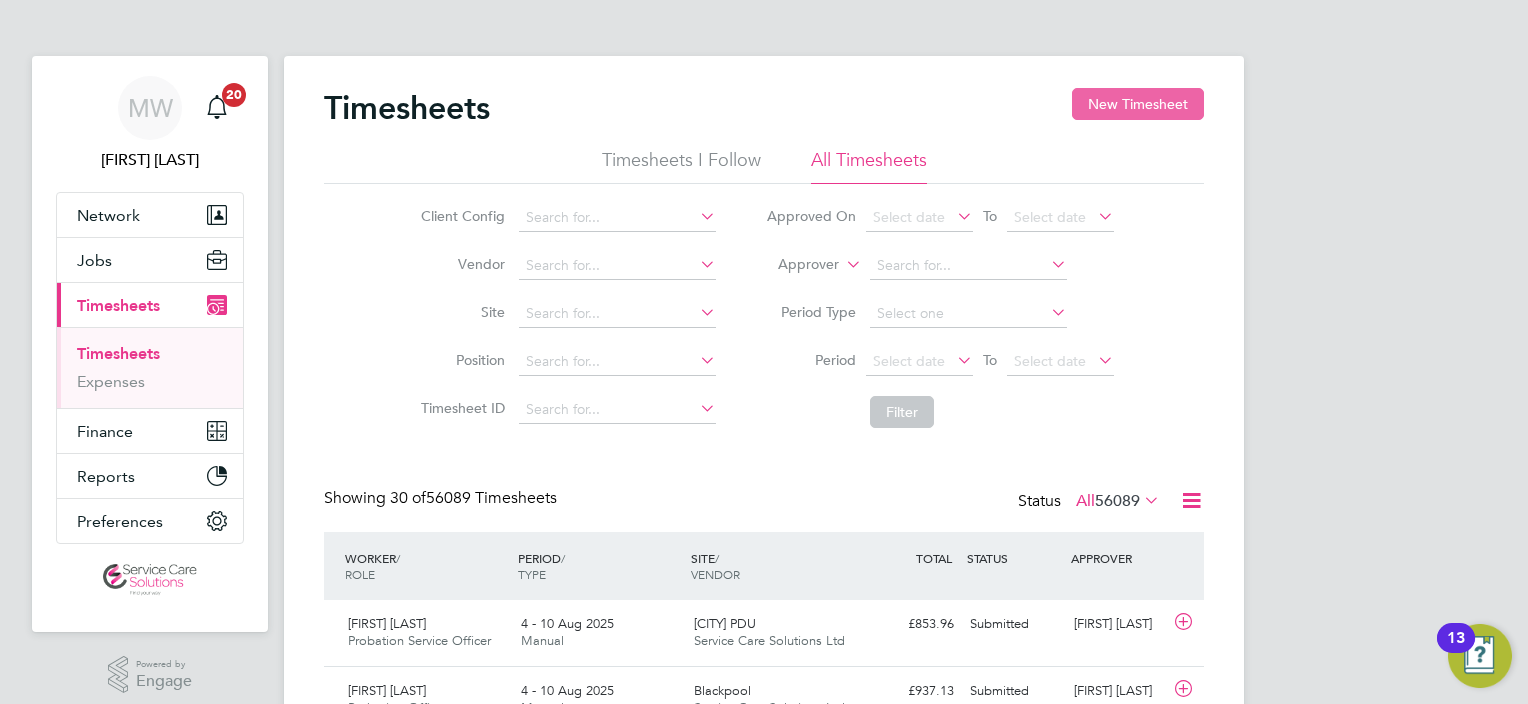 click on "New Timesheet" 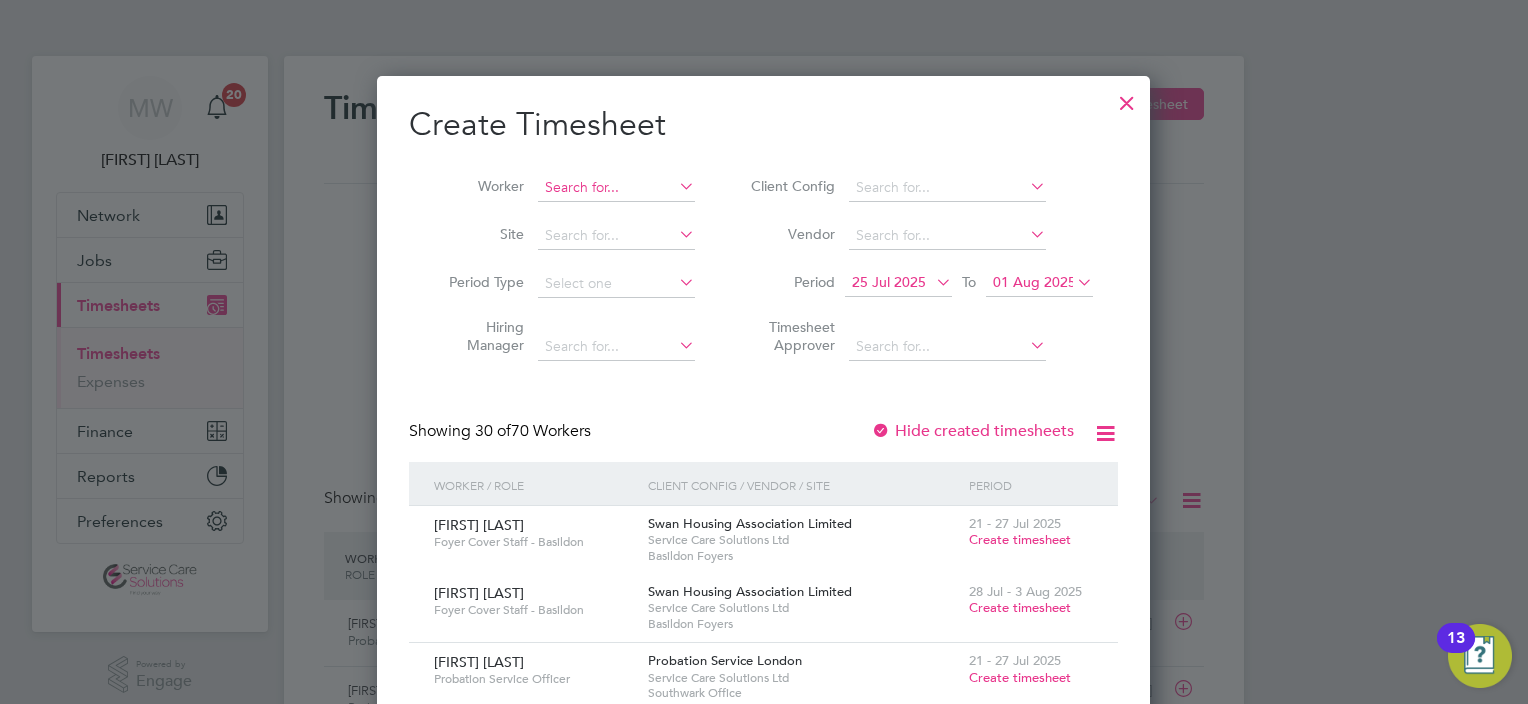 click at bounding box center (616, 188) 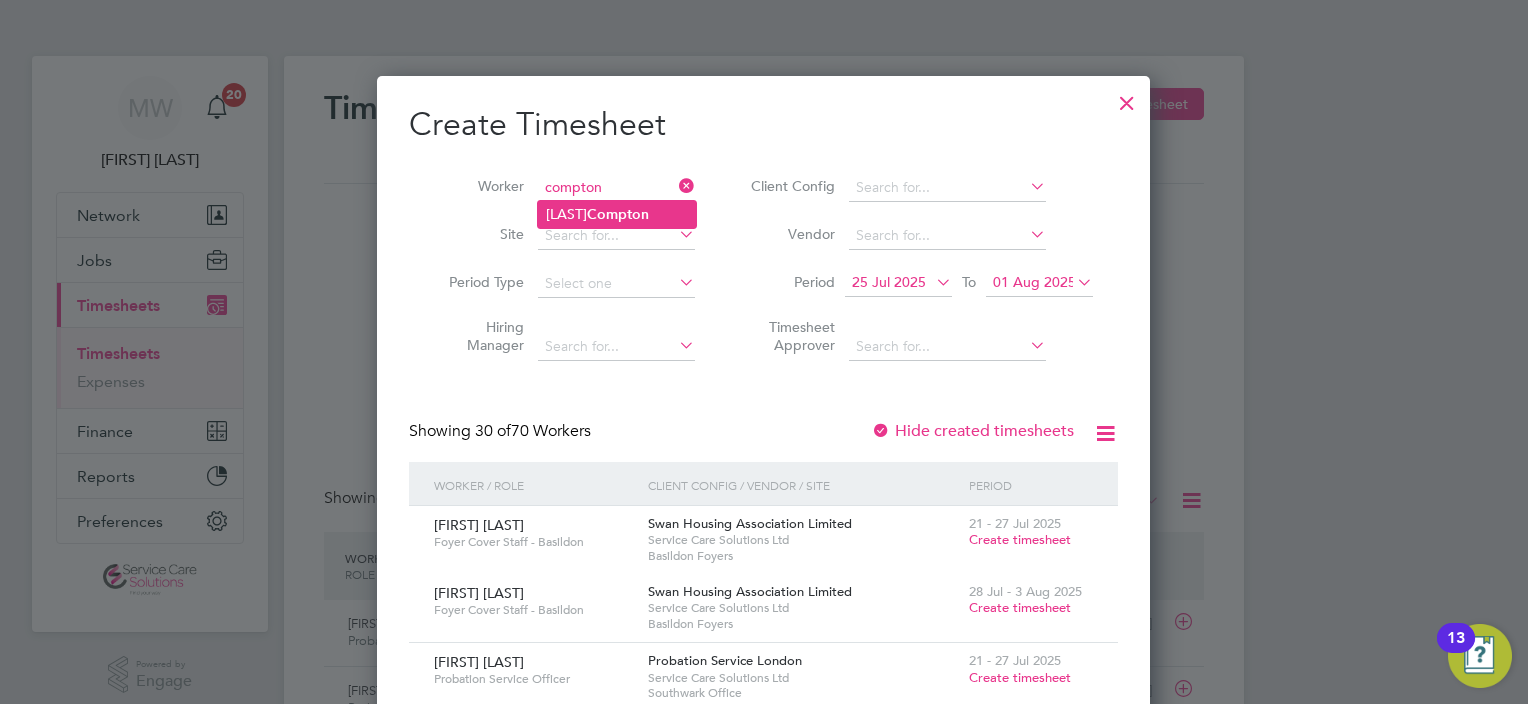 click on "Compton" 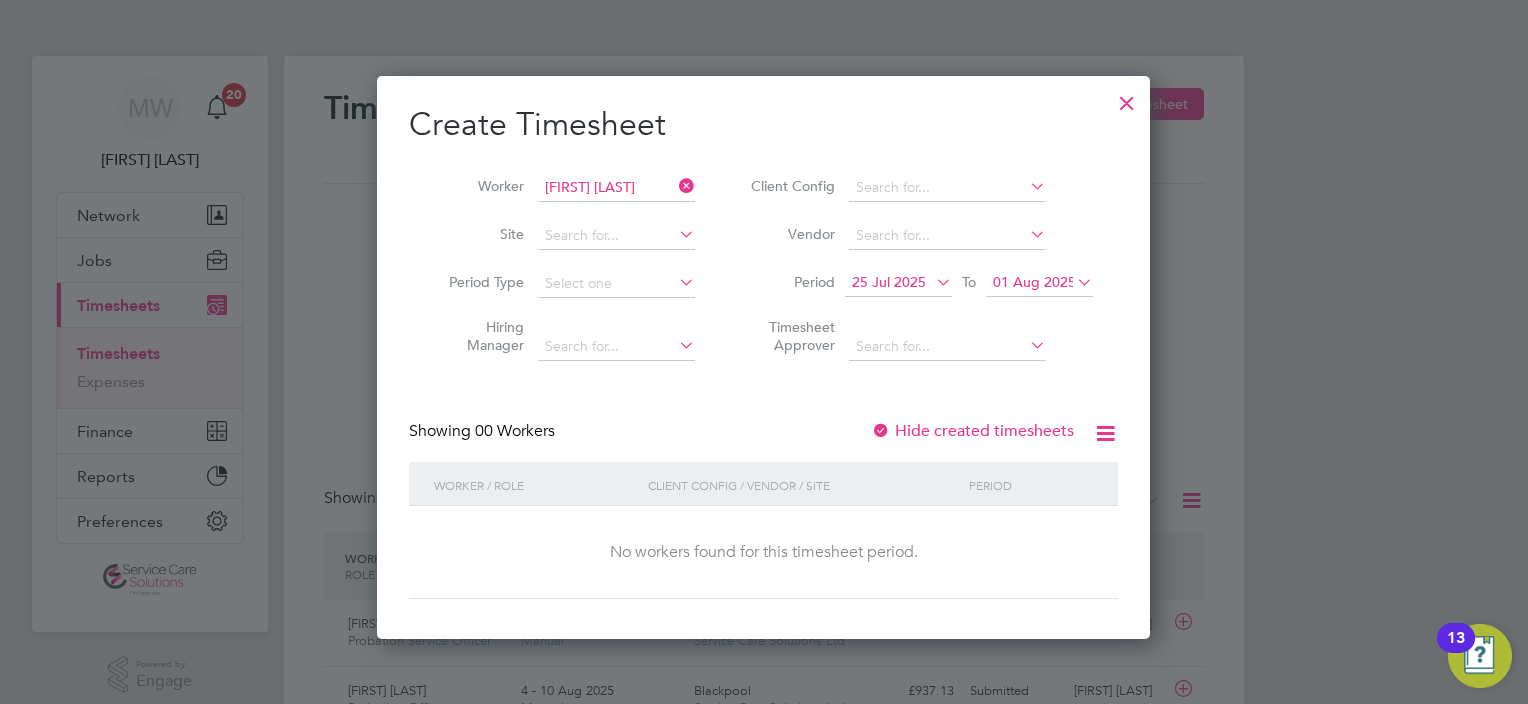 click on "01 Aug 2025" at bounding box center [1034, 282] 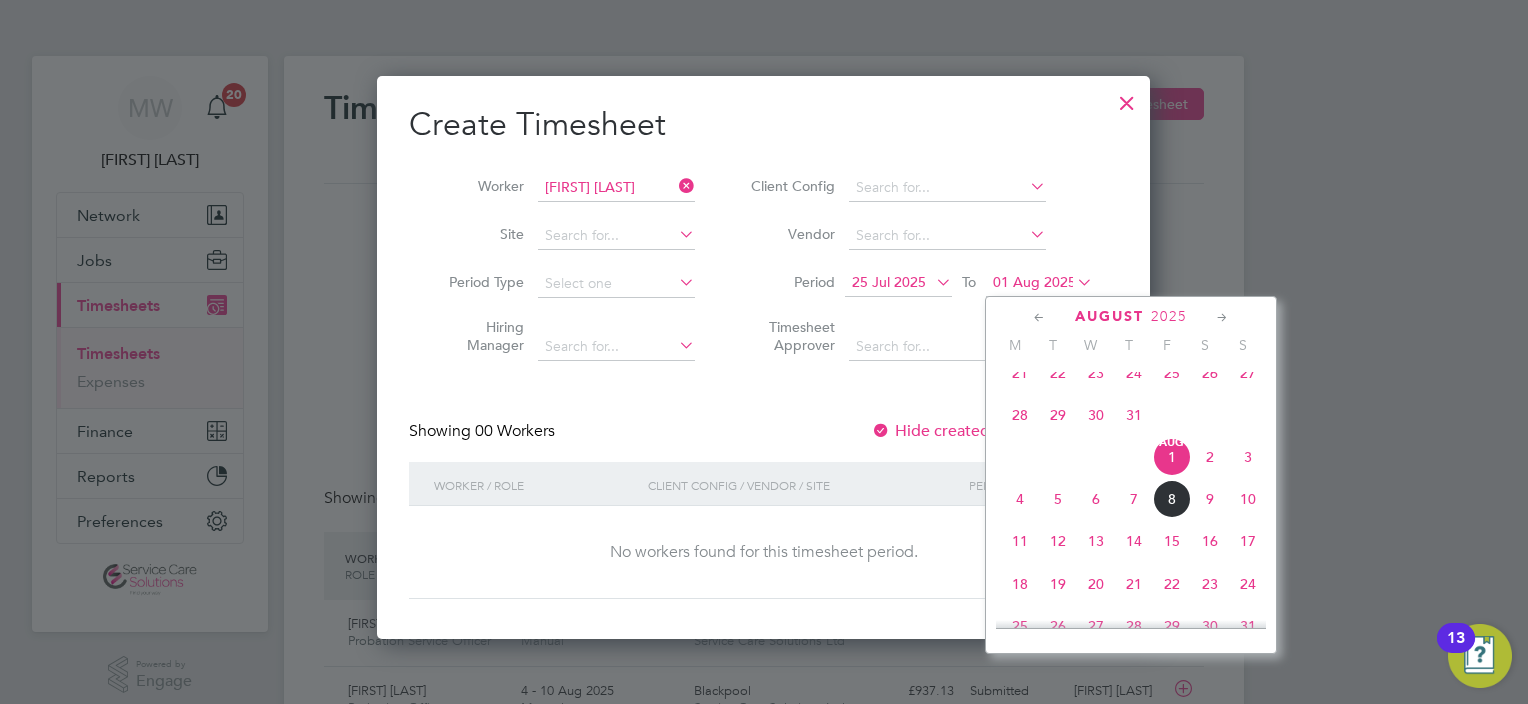 click on "17" 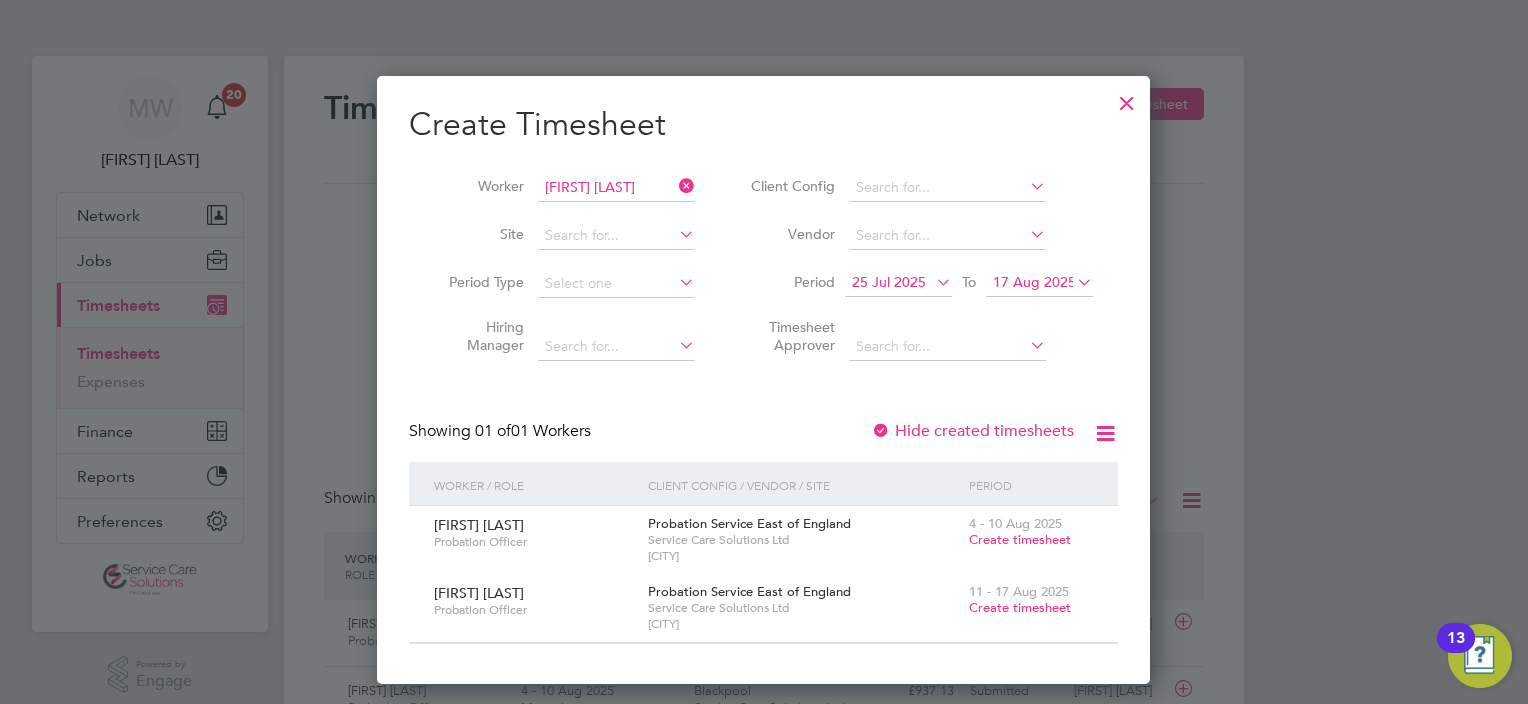 drag, startPoint x: 1130, startPoint y: 114, endPoint x: 1108, endPoint y: 188, distance: 77.201035 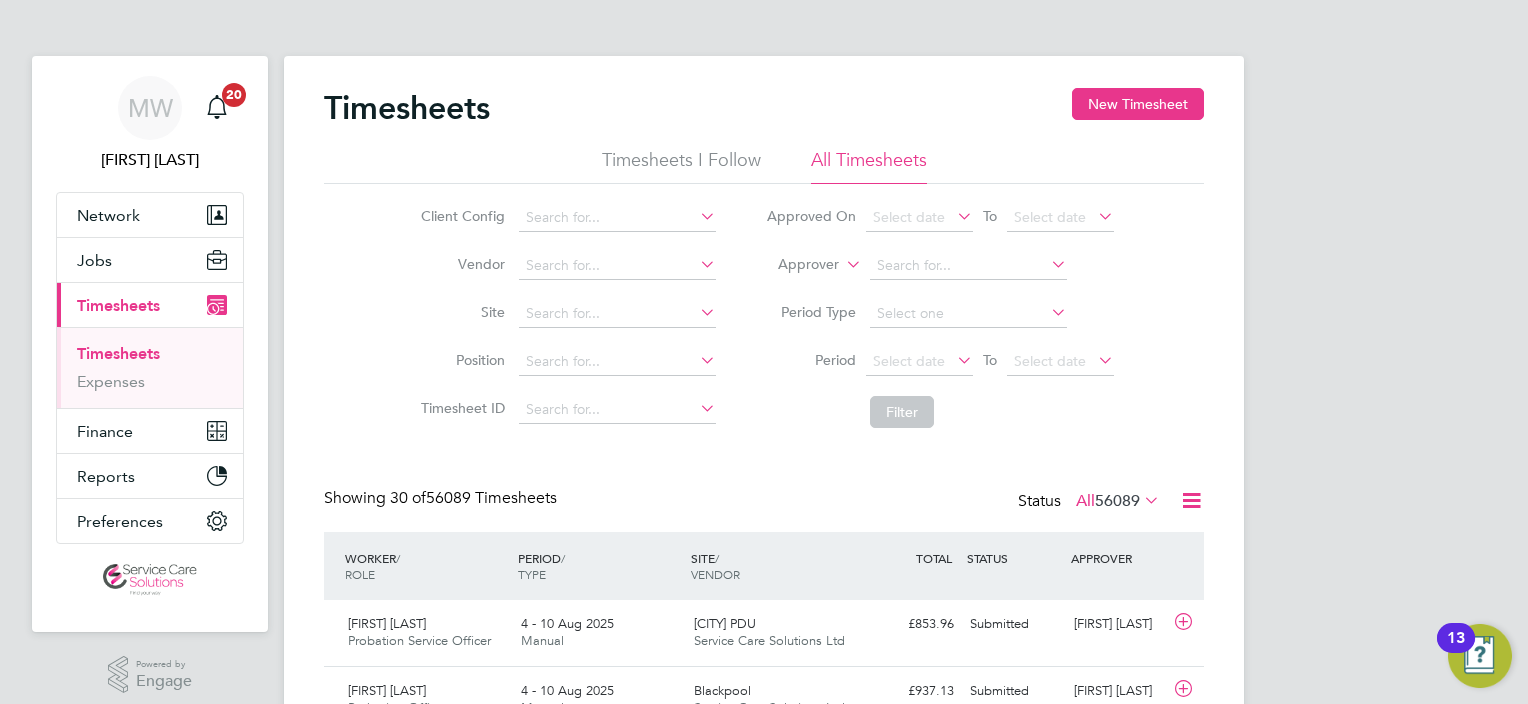 click on "[FIRST]   [FIRST]   Notifications
20   Applications:   Network
Team Members   Businesses   Sites   Workers   Contacts   Jobs
Positions   Vacancies   Placements   Current page:   Timesheets
Timesheets   Expenses   Finance
Invoices & Credit Notes   Reports
Margin Report   Report Downloads   Preferences
My Business   Doc. Requirements   VMS Configurations   Notifications   Activity Logs
.st0{fill:#C0C1C2;}
Powered by Engage Timesheets New Timesheet Timesheets I Follow All Timesheets Client Config   Vendor   Site   Position   Timesheet ID   Approved On
Select date
To
Select date
Approver     Period Type   Period
Select date
To
Select date
Filter Showing   30 of  56089 Timesheets Status  All  /" at bounding box center (764, 1376) 